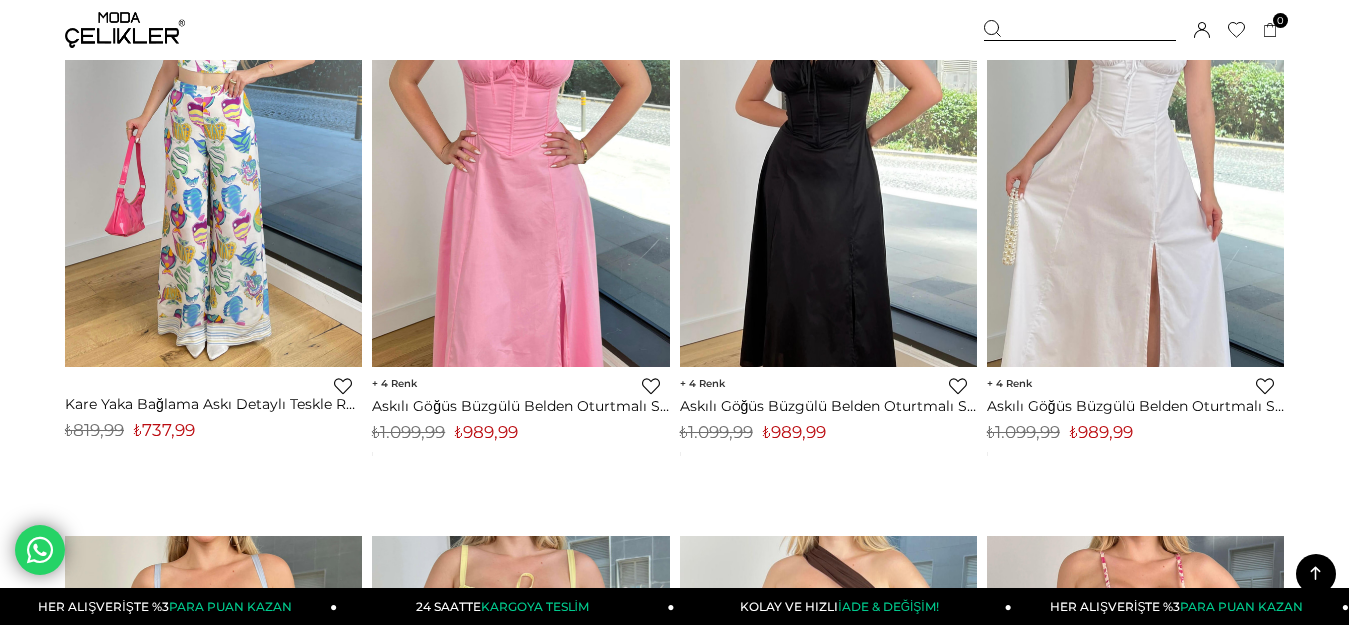 scroll, scrollTop: 900, scrollLeft: 0, axis: vertical 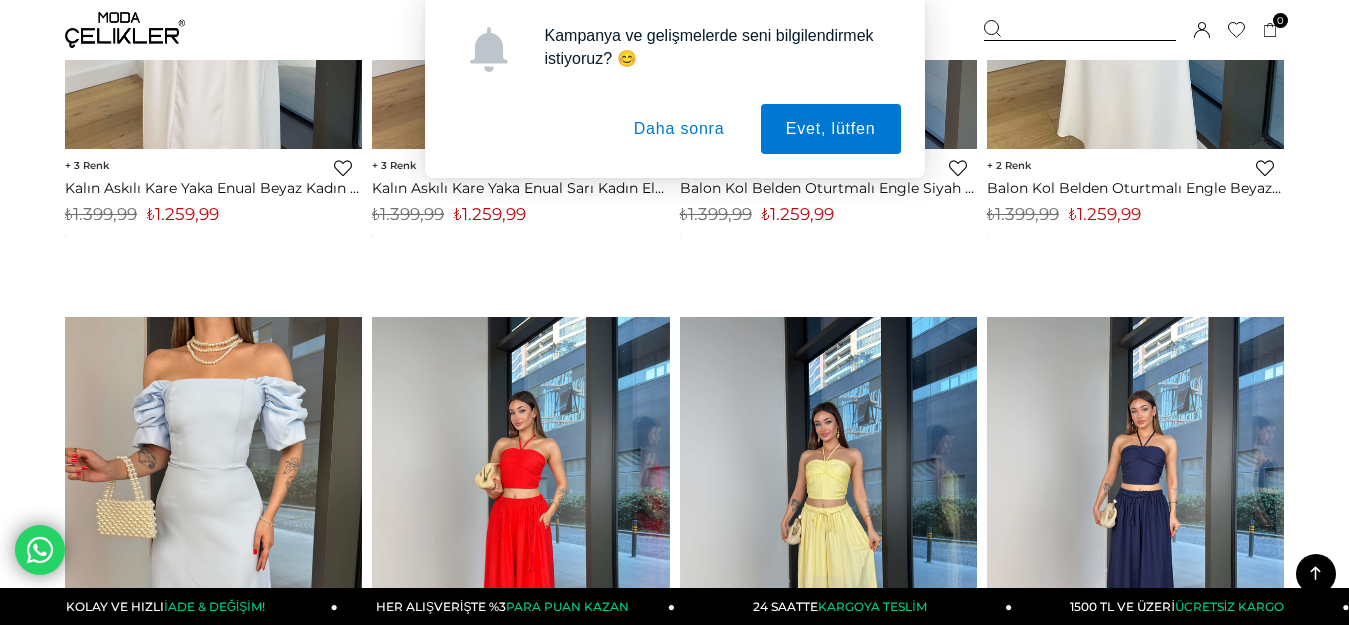 click on "Daha sonra" at bounding box center [679, 129] 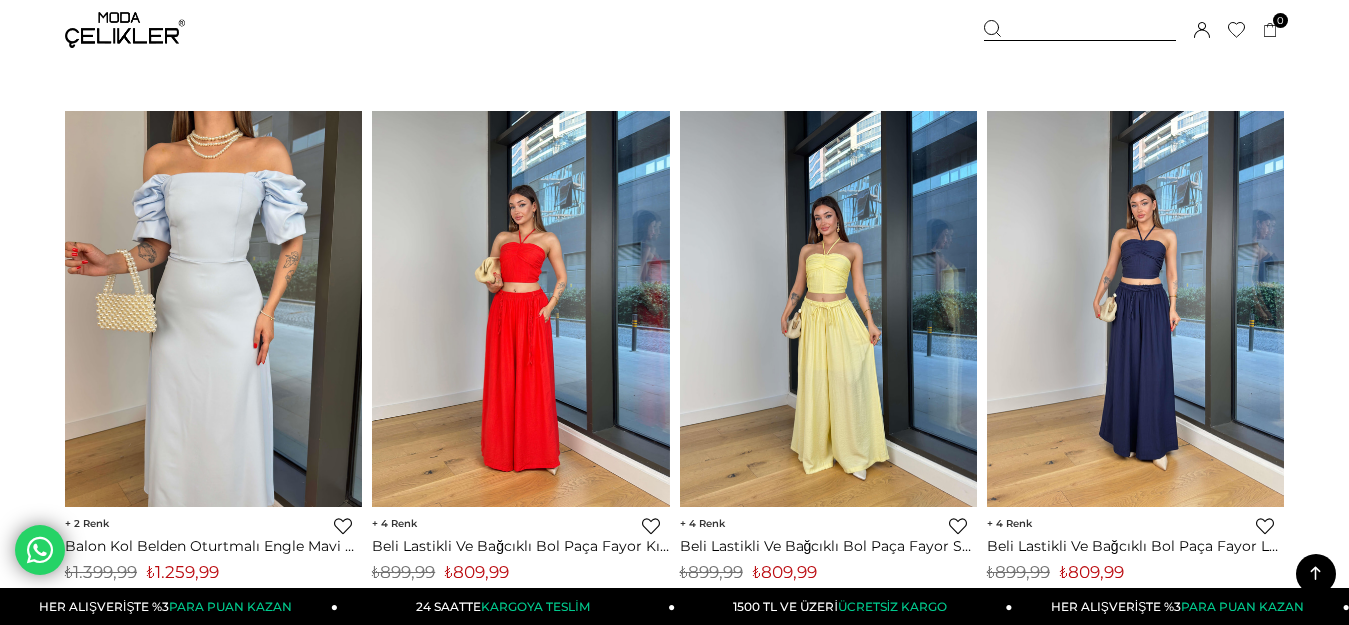 scroll, scrollTop: 4100, scrollLeft: 0, axis: vertical 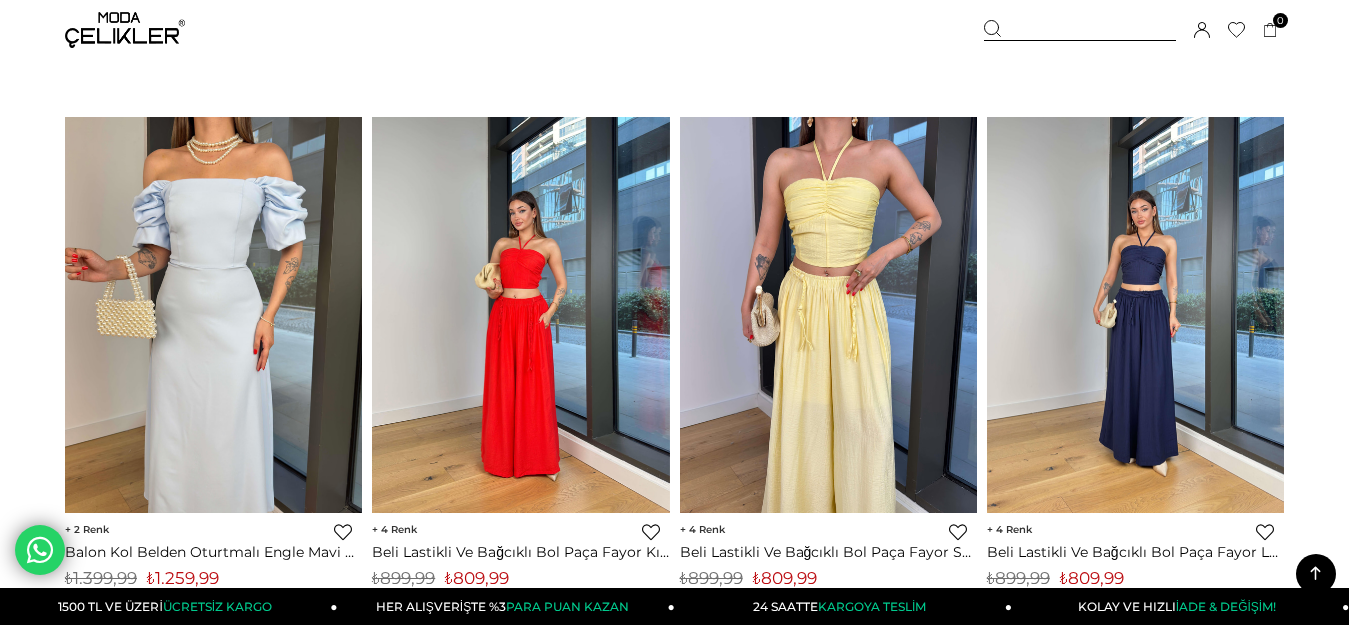 click at bounding box center [828, 315] 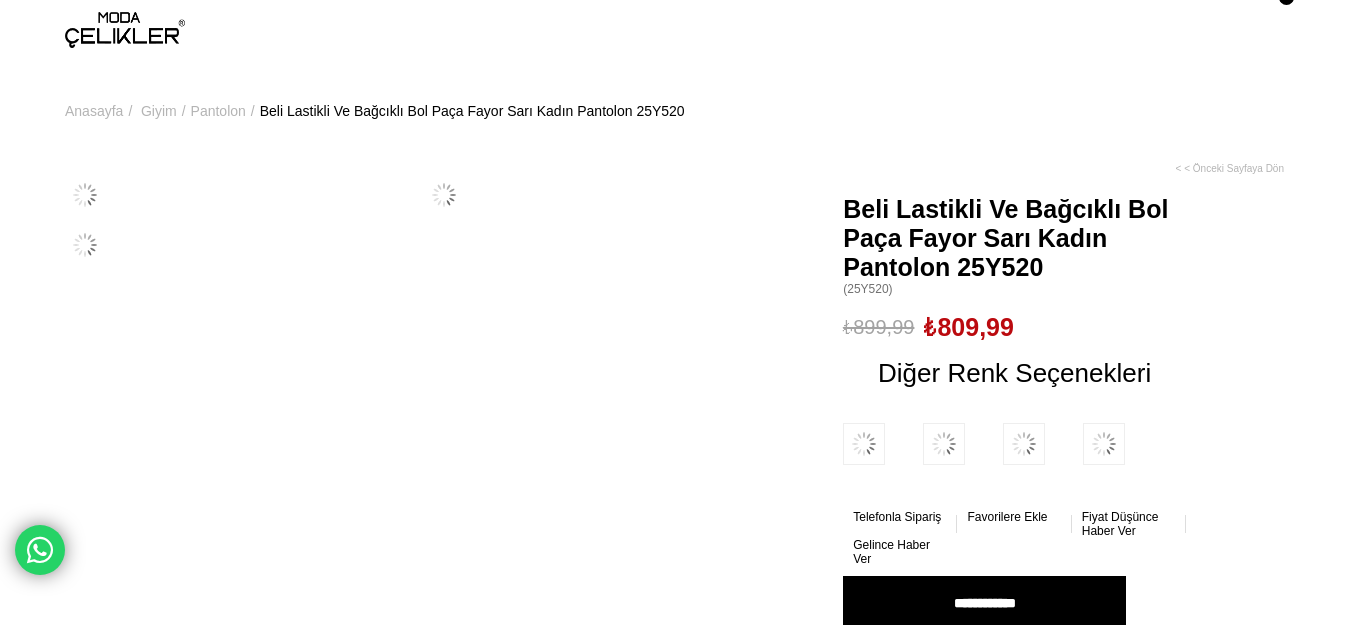 scroll, scrollTop: 0, scrollLeft: 0, axis: both 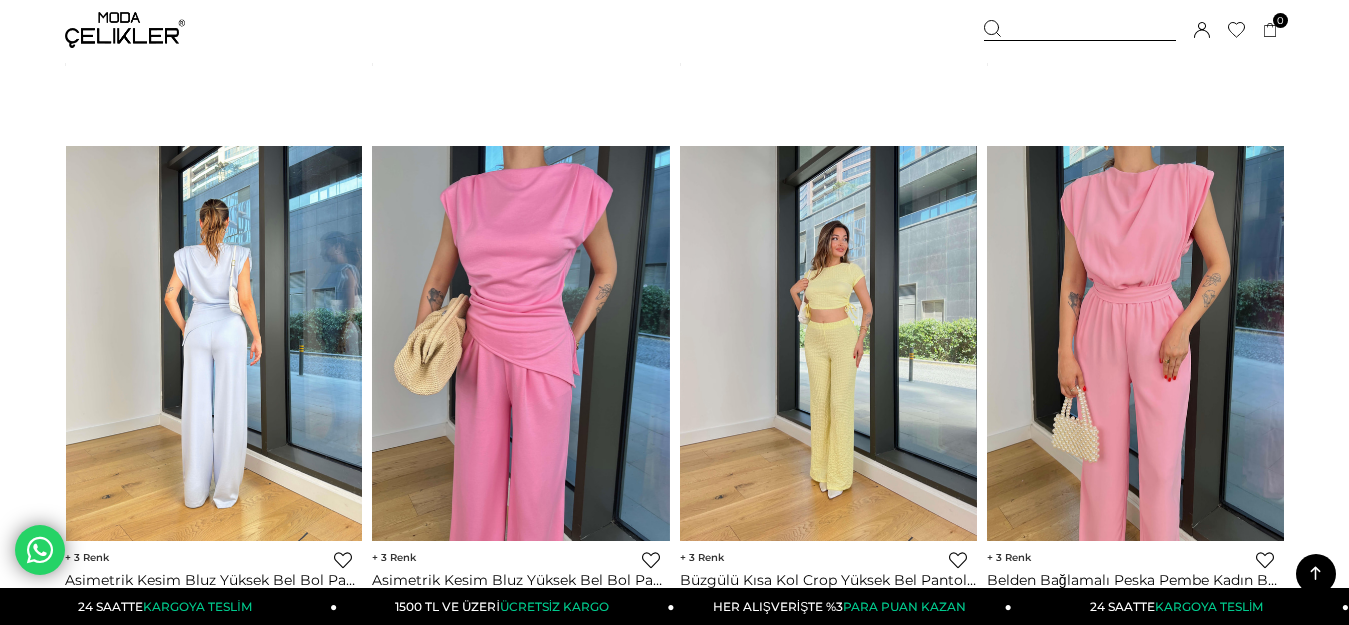 click on "Menü
Üye Girişi
Üye Ol
Hesabım
Çıkış Yap
Sepetim
Favorilerim
Yardım
Sepetim
0
Ürün
Sepetinizde ürün bulunmamaktadır.
Genel Toplam :
Sepetim
SİPARİŞİ TAMAMLA
Üye Girişi
Üye Ol
Google İle Bağlan
Anasayfa
***" at bounding box center (674, -2178) 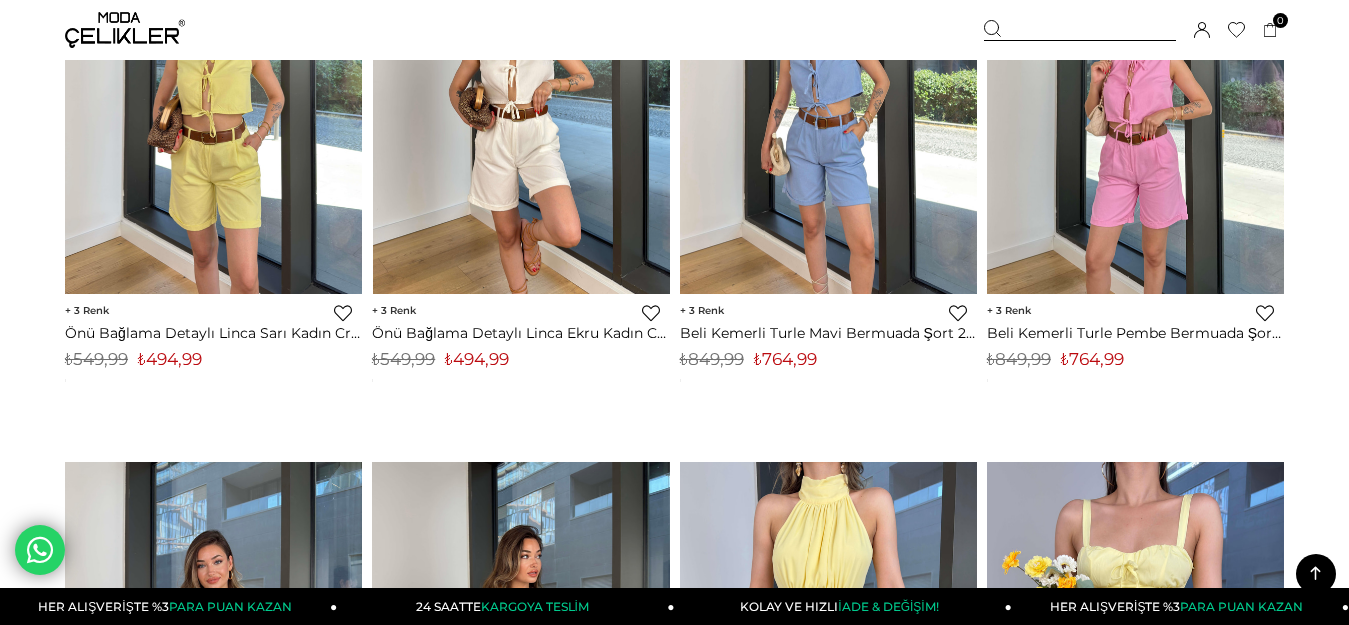 scroll, scrollTop: 10417, scrollLeft: 0, axis: vertical 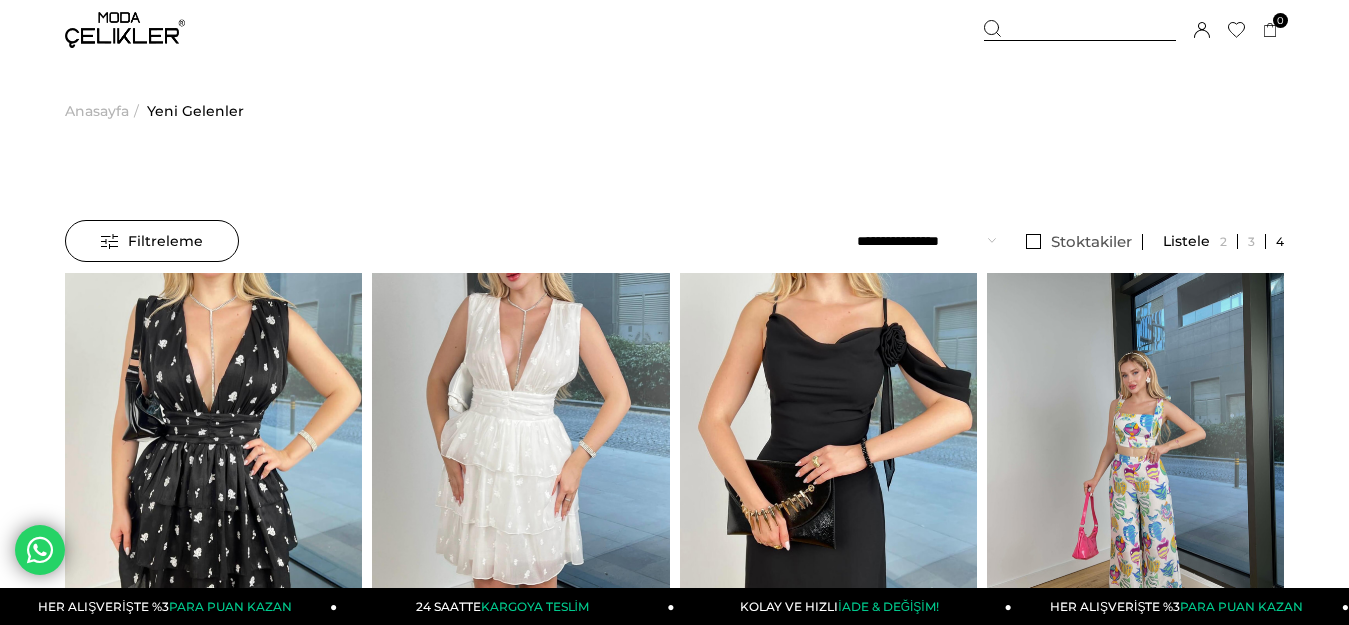 click on "Anasayfa" at bounding box center (97, 111) 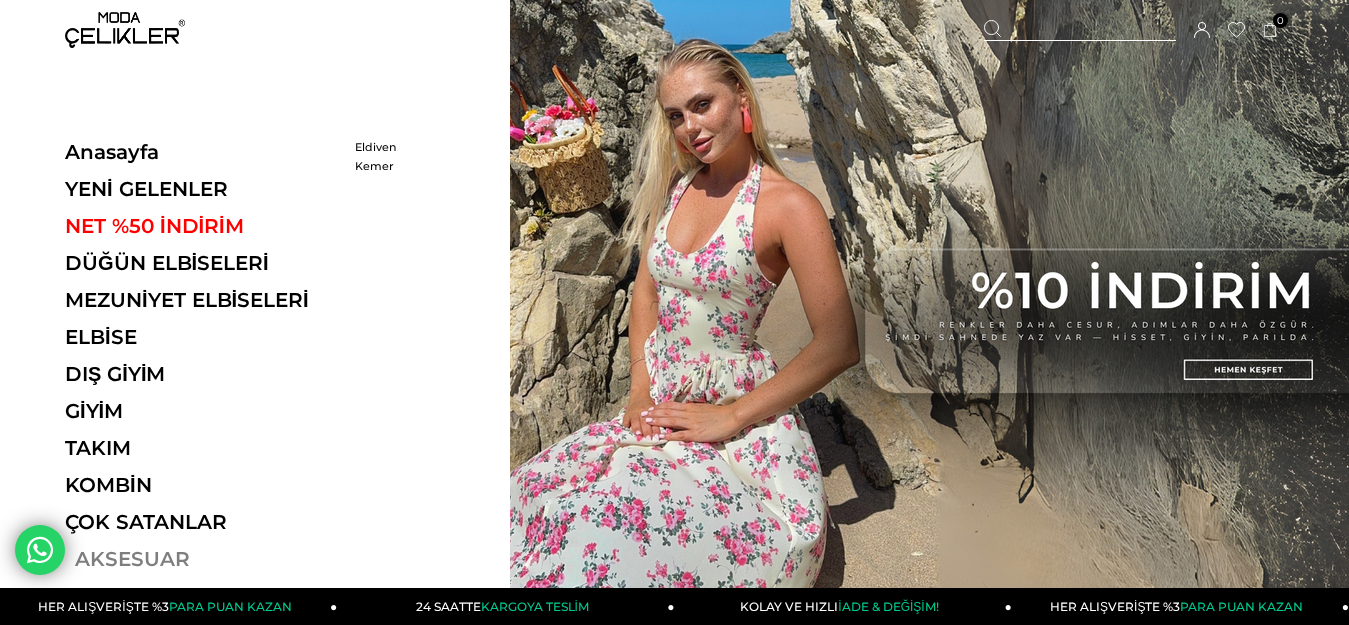 scroll, scrollTop: 0, scrollLeft: 0, axis: both 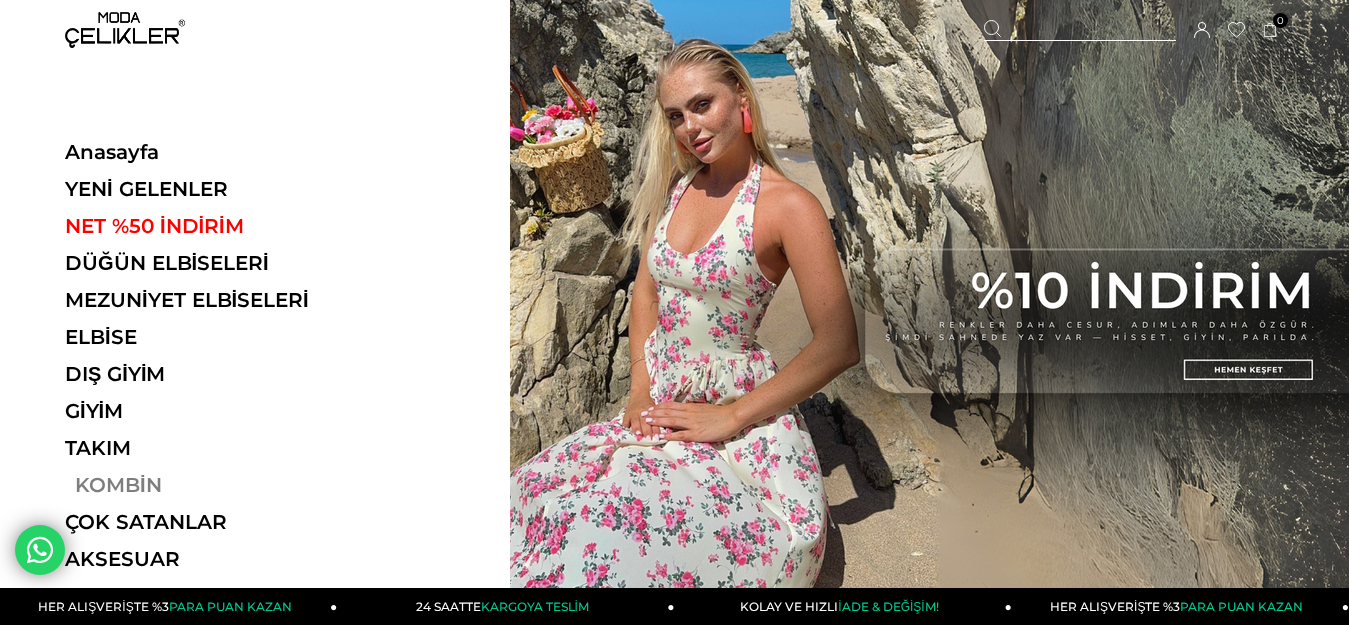 click on "KOMBİN" at bounding box center (202, 485) 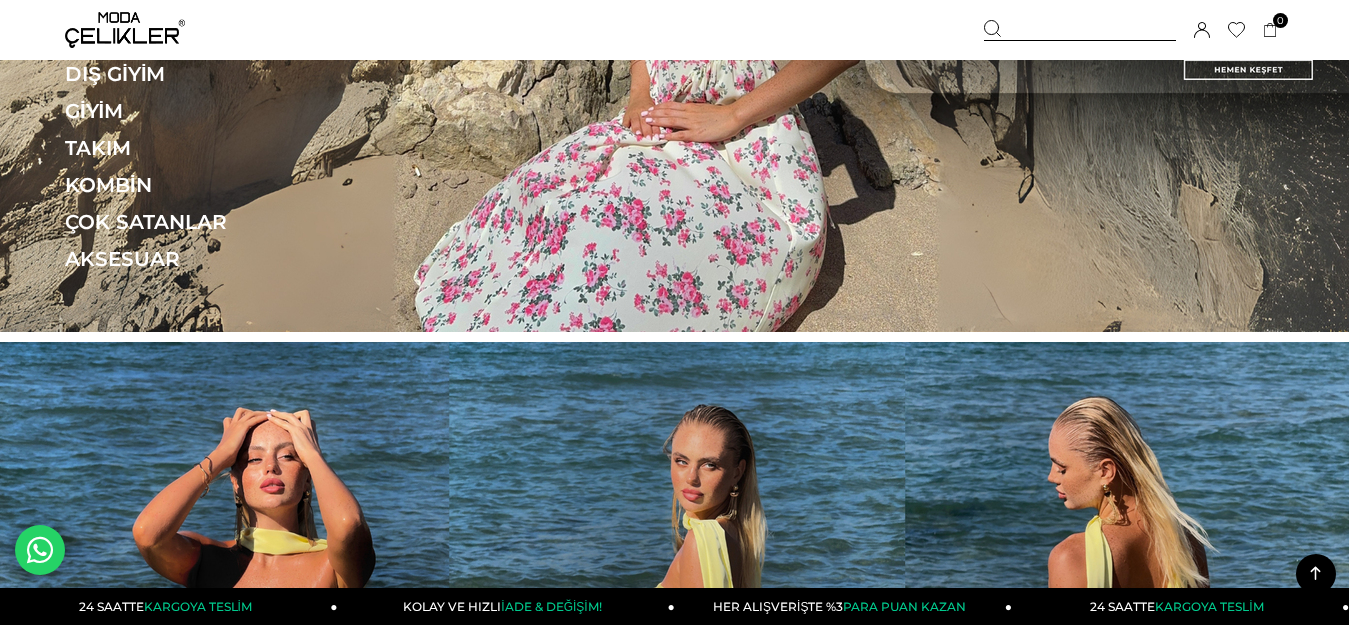scroll, scrollTop: 598, scrollLeft: 0, axis: vertical 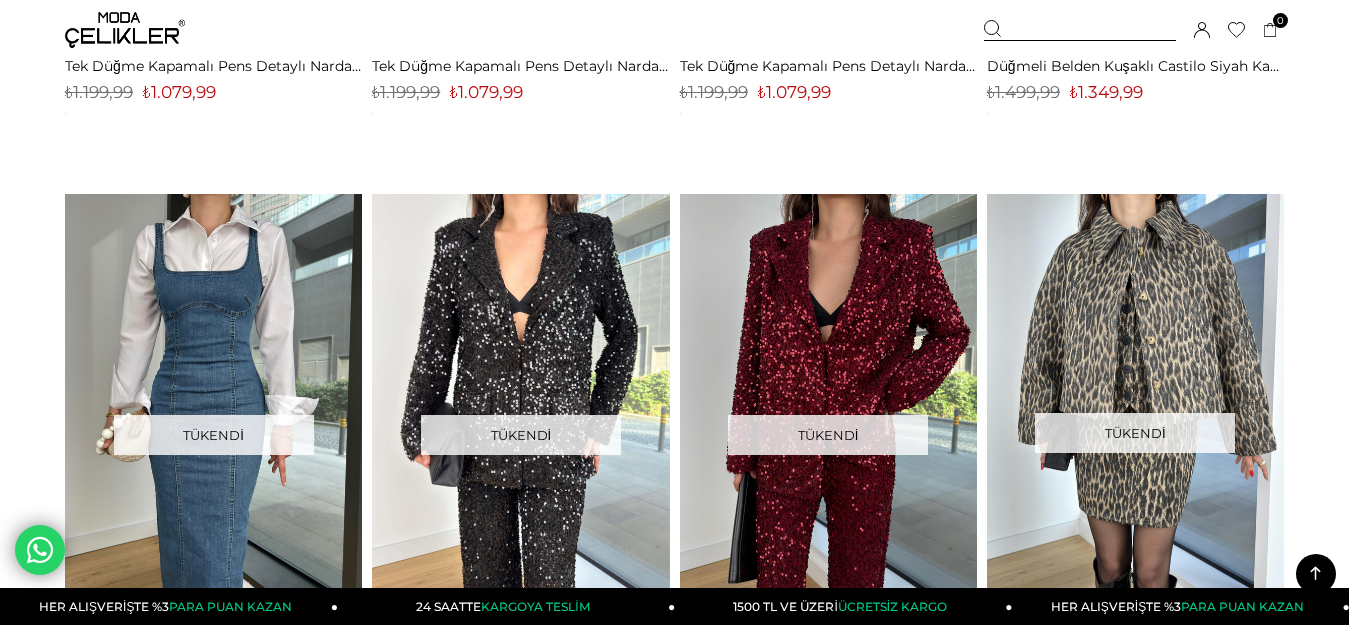 click 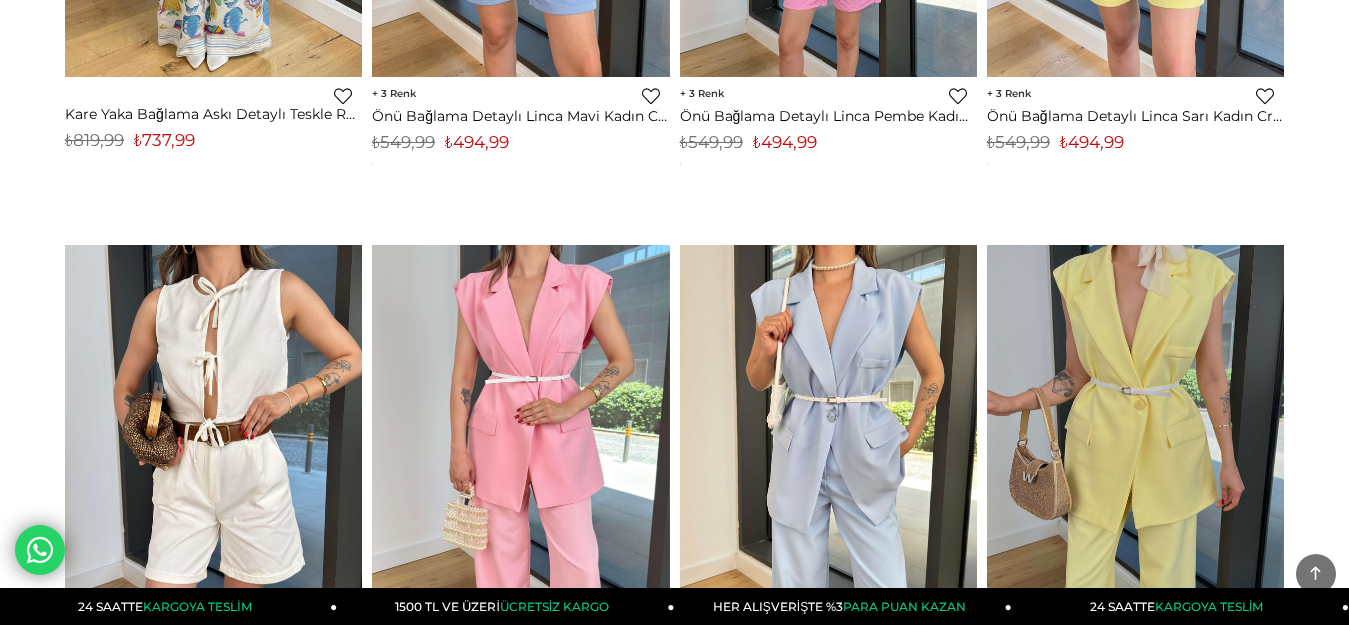 scroll, scrollTop: 0, scrollLeft: 0, axis: both 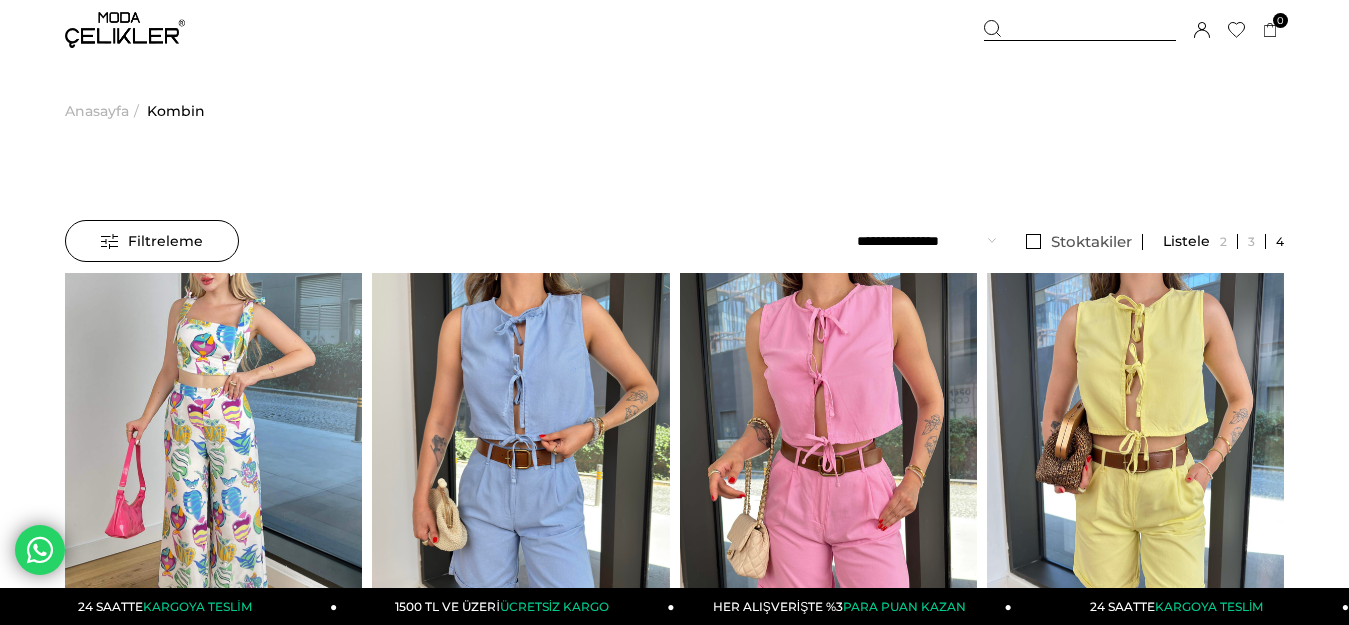 click on "Anasayfa" at bounding box center [97, 111] 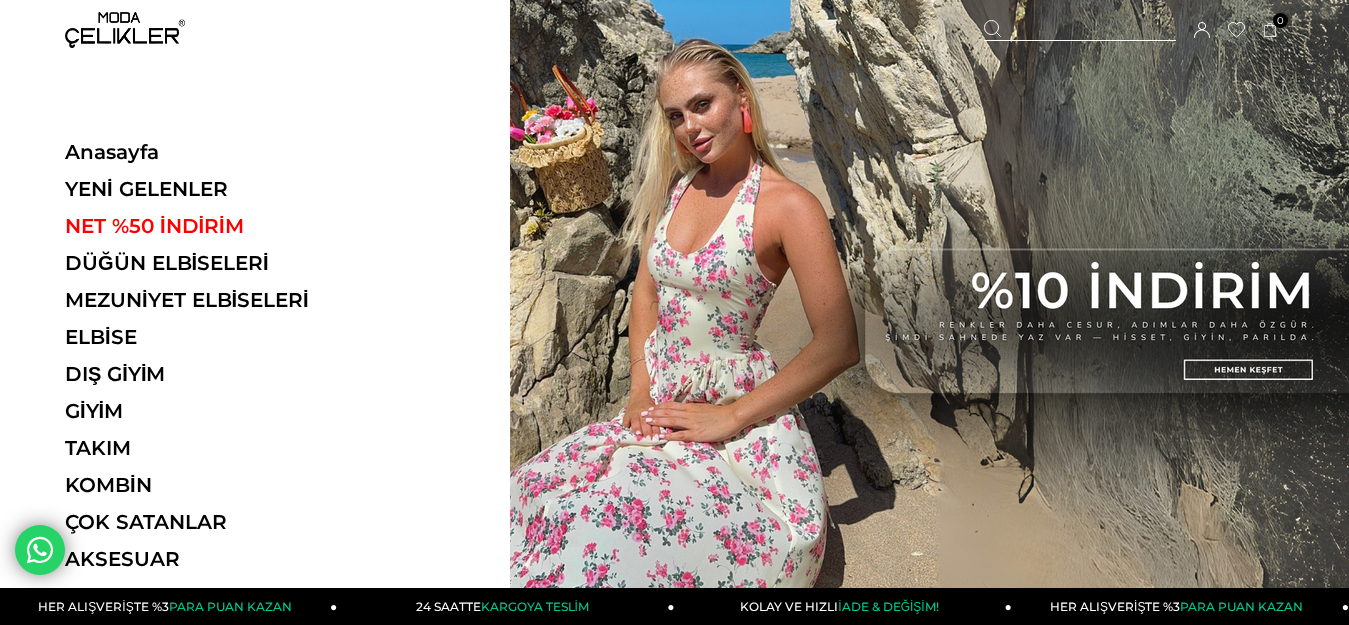 scroll, scrollTop: 0, scrollLeft: 0, axis: both 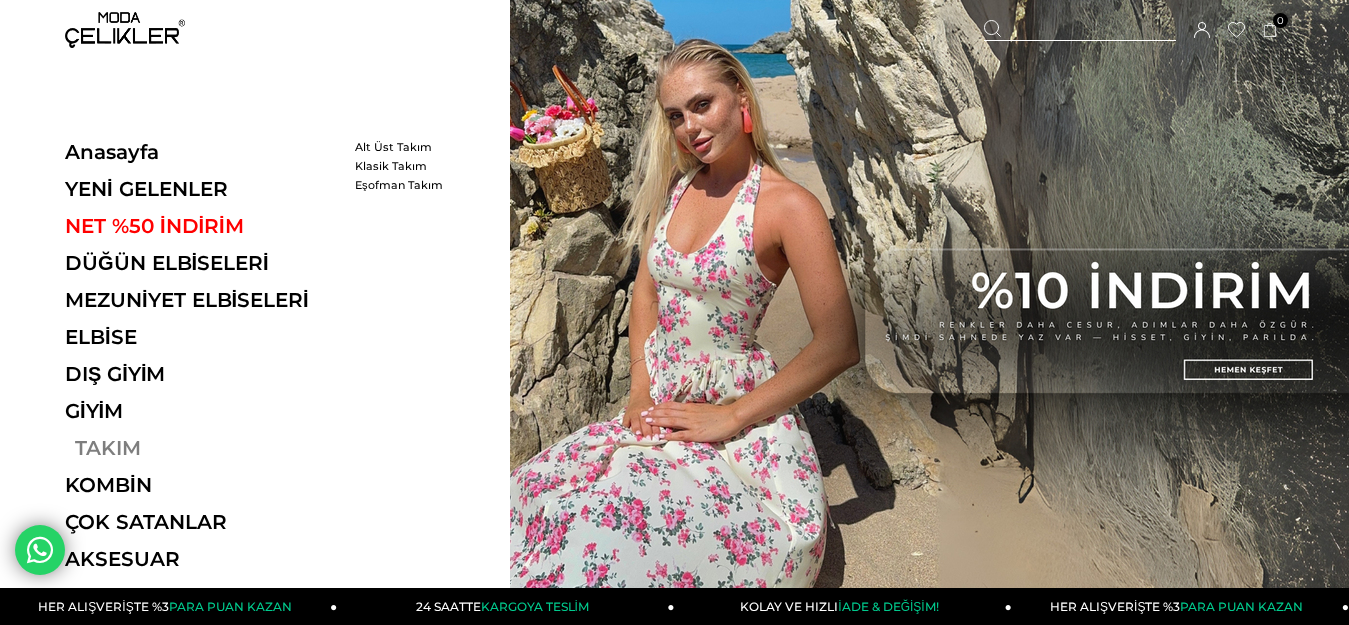 click on "TAKIM" at bounding box center (202, 448) 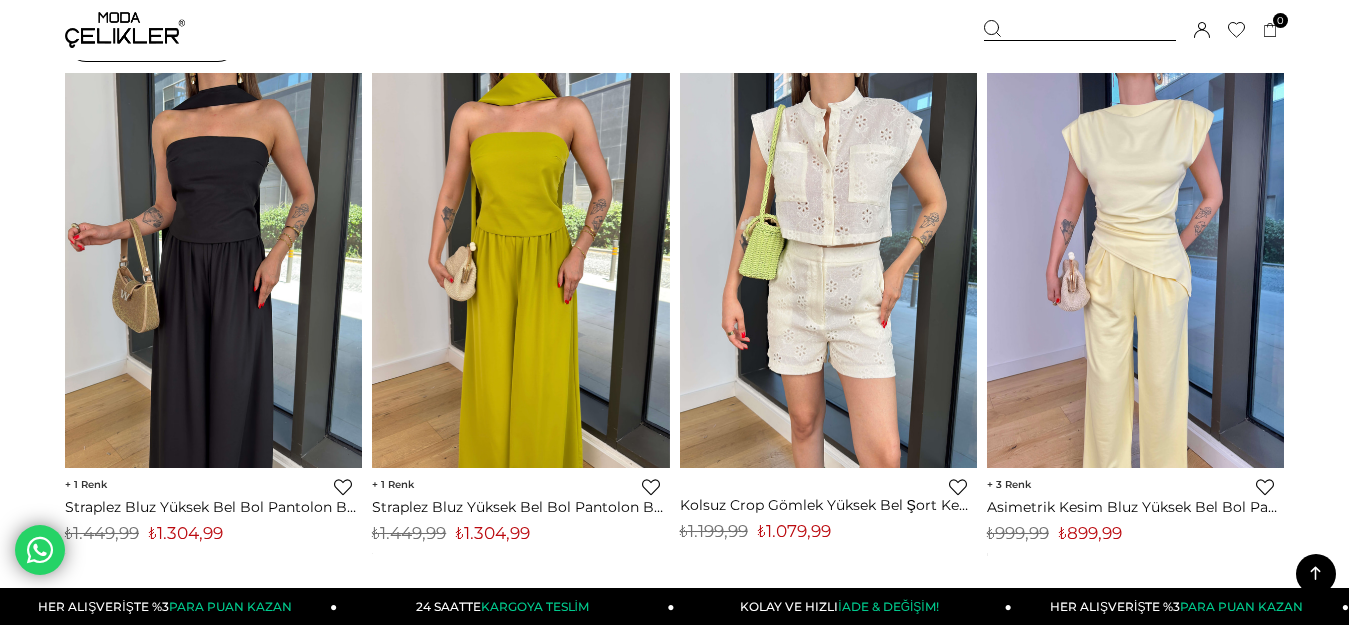 scroll, scrollTop: 700, scrollLeft: 0, axis: vertical 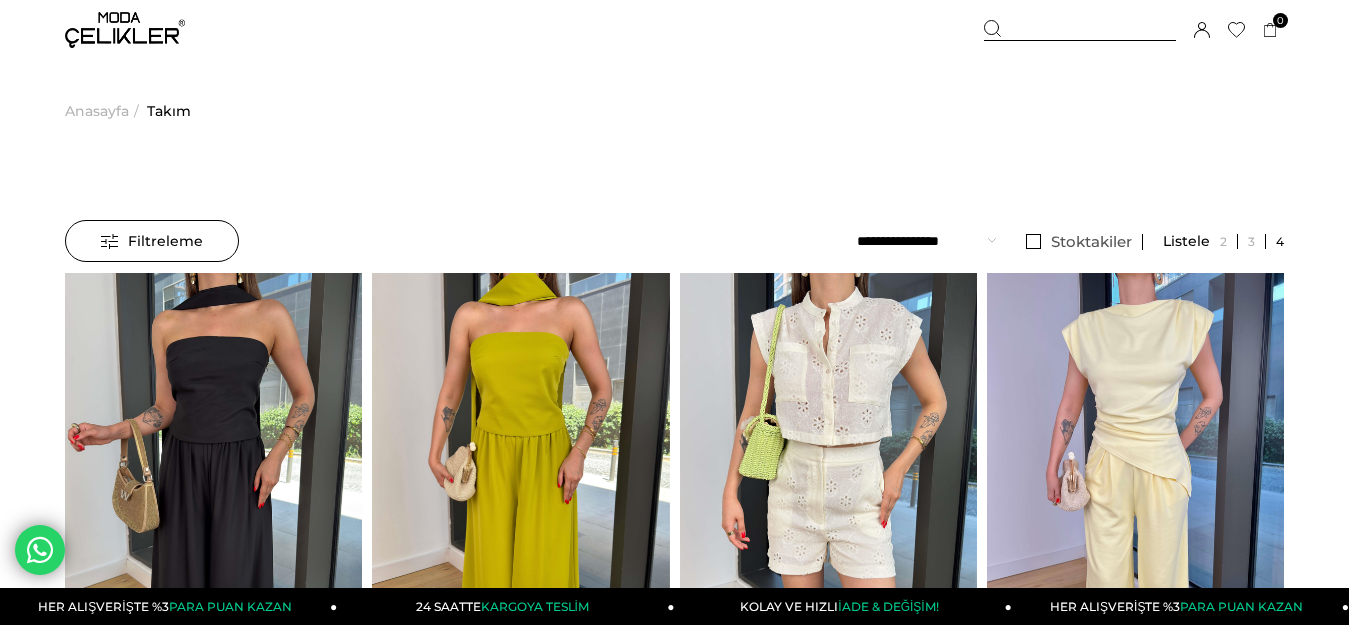 drag, startPoint x: 78, startPoint y: 113, endPoint x: 90, endPoint y: 131, distance: 21.633308 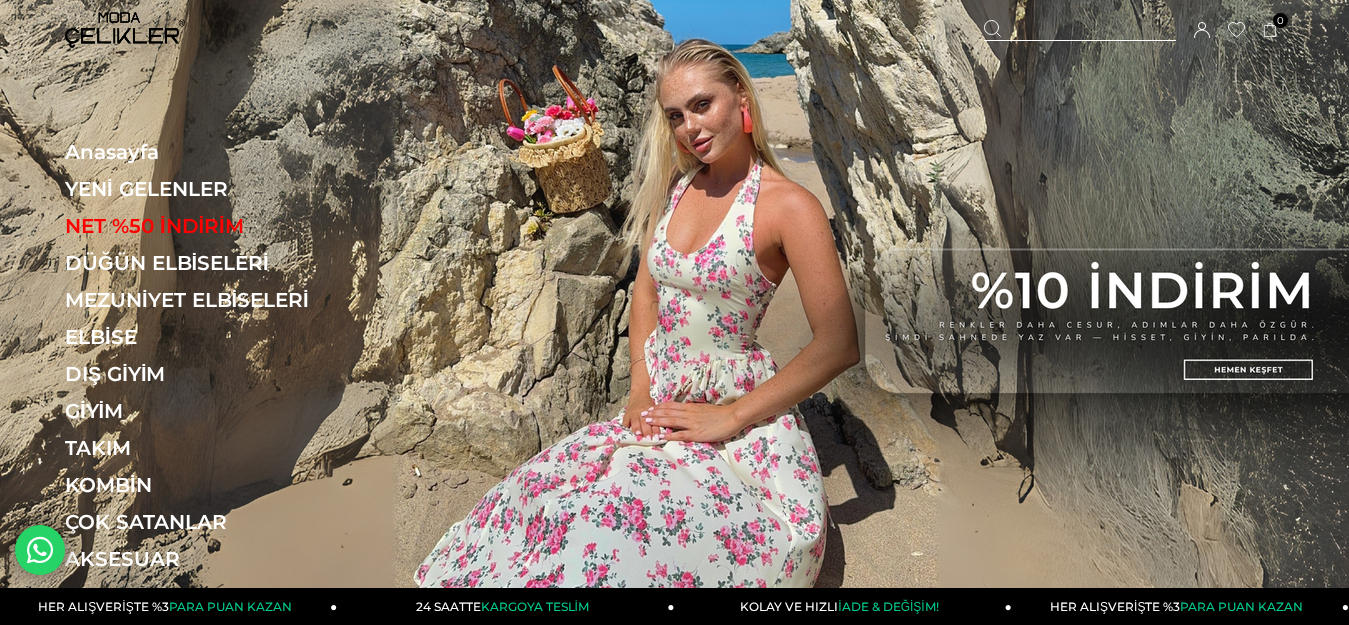 scroll, scrollTop: 0, scrollLeft: 0, axis: both 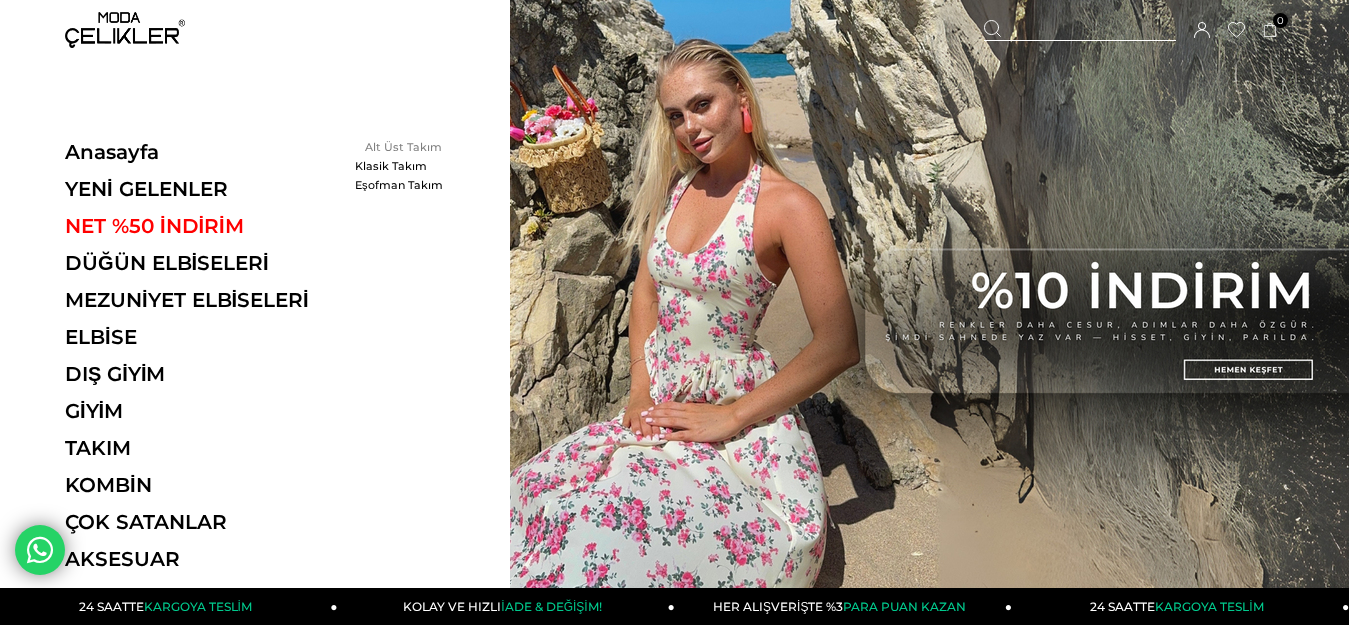 click on "Alt Üst Takım" at bounding box center [412, 147] 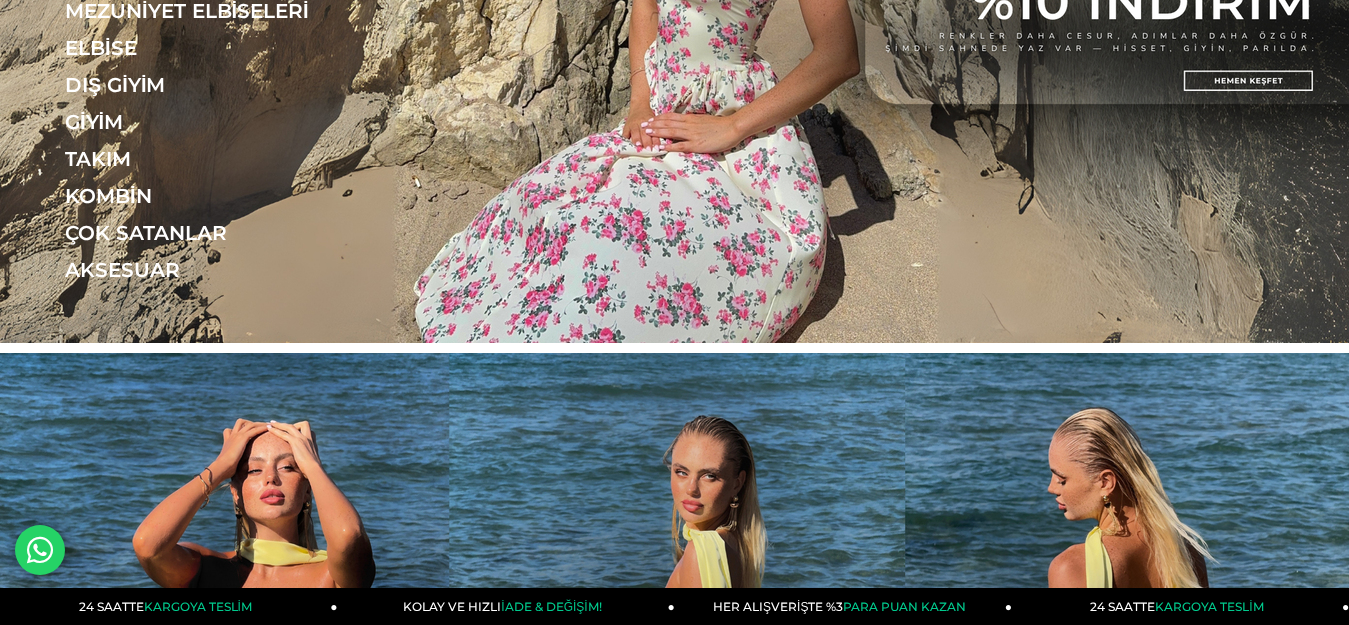 scroll, scrollTop: 300, scrollLeft: 0, axis: vertical 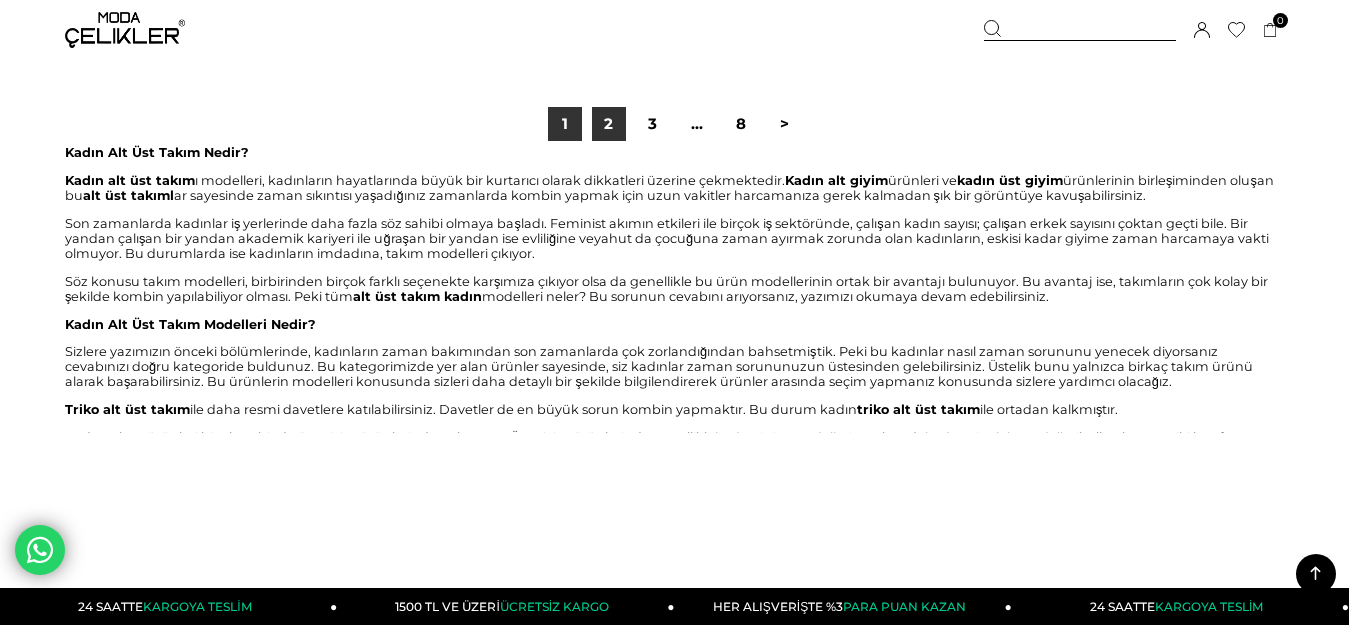 click on "2" at bounding box center [609, 124] 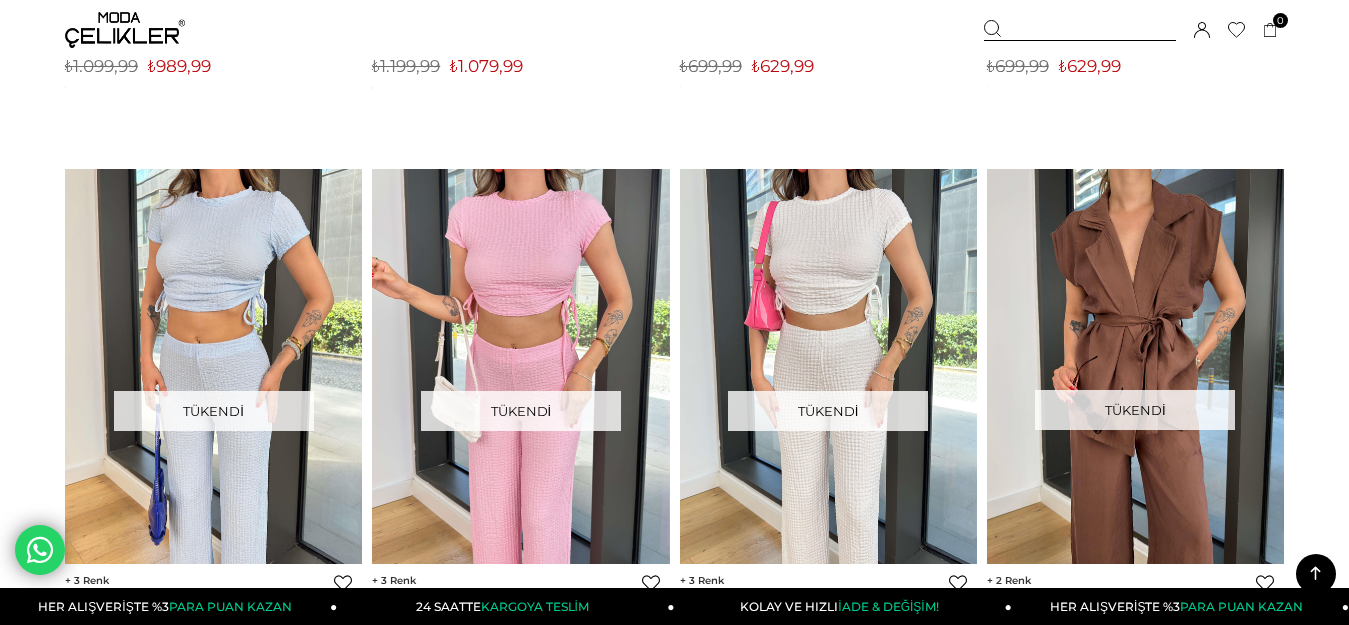 scroll, scrollTop: 2400, scrollLeft: 0, axis: vertical 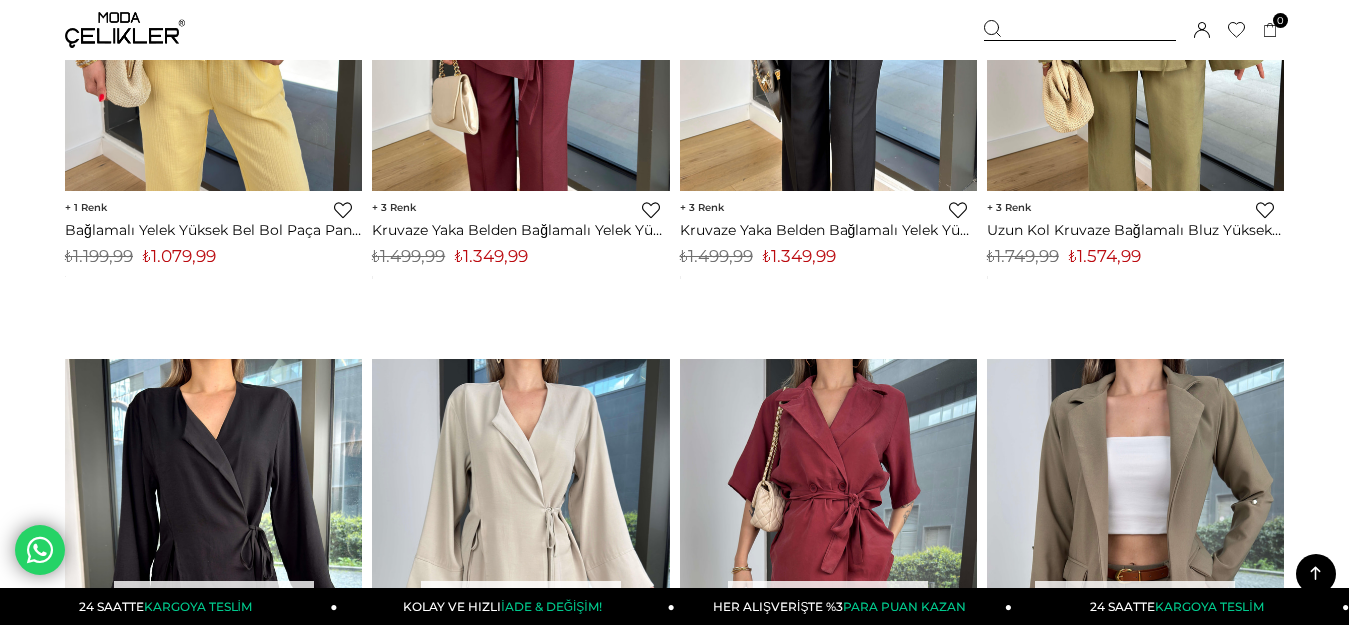 click 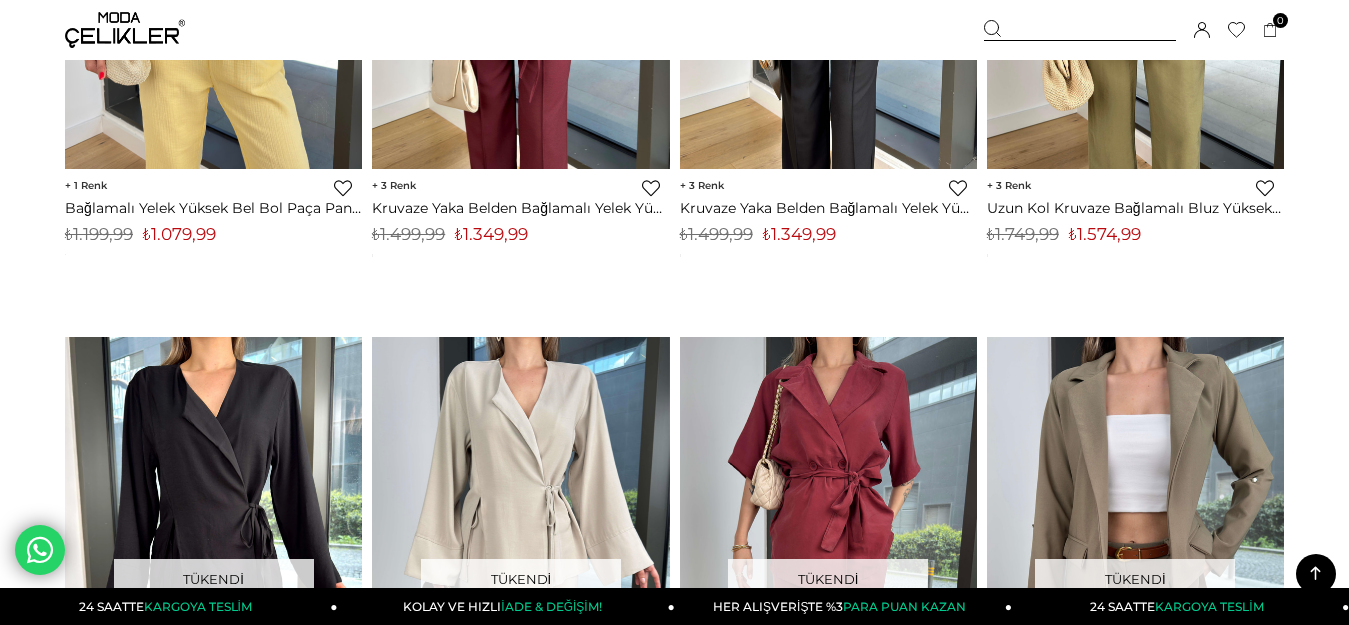 scroll, scrollTop: 3400, scrollLeft: 0, axis: vertical 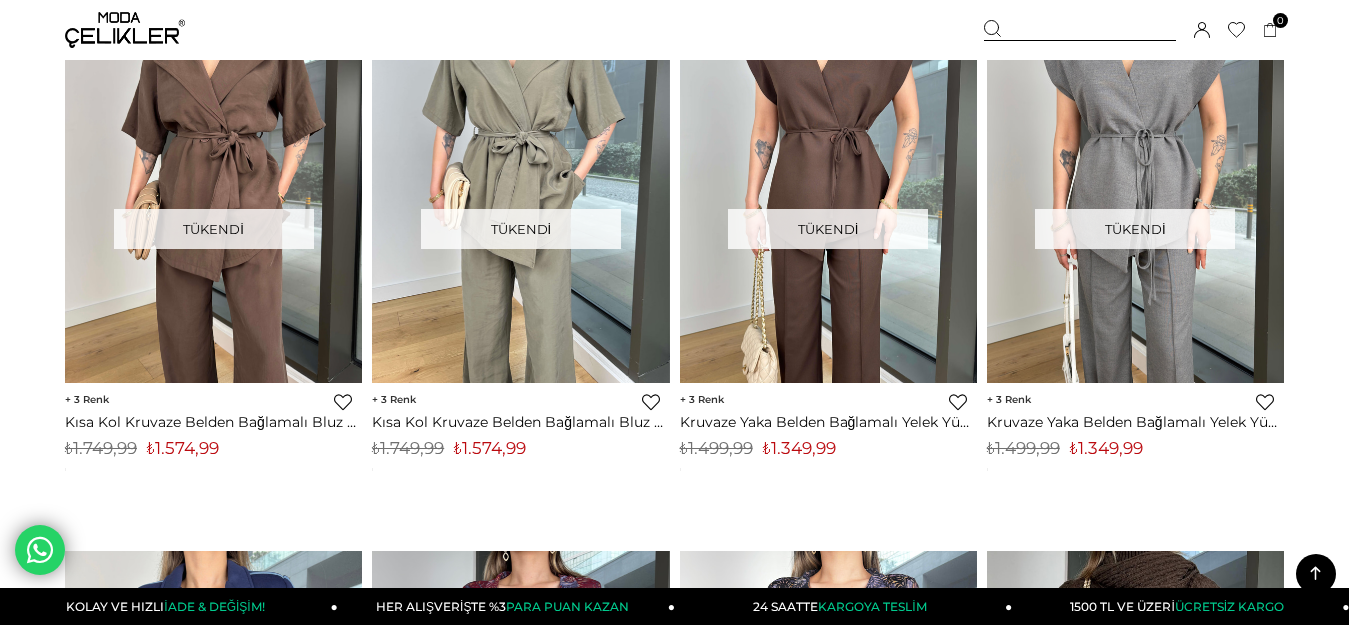 click 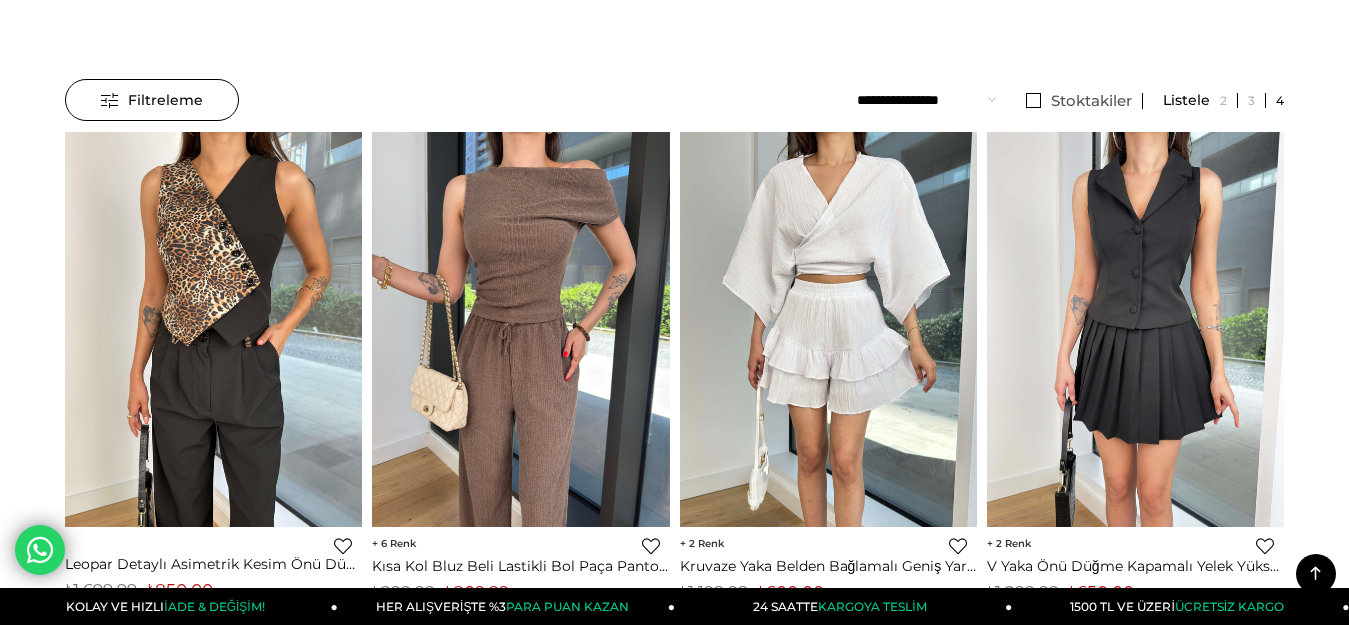 scroll, scrollTop: 0, scrollLeft: 0, axis: both 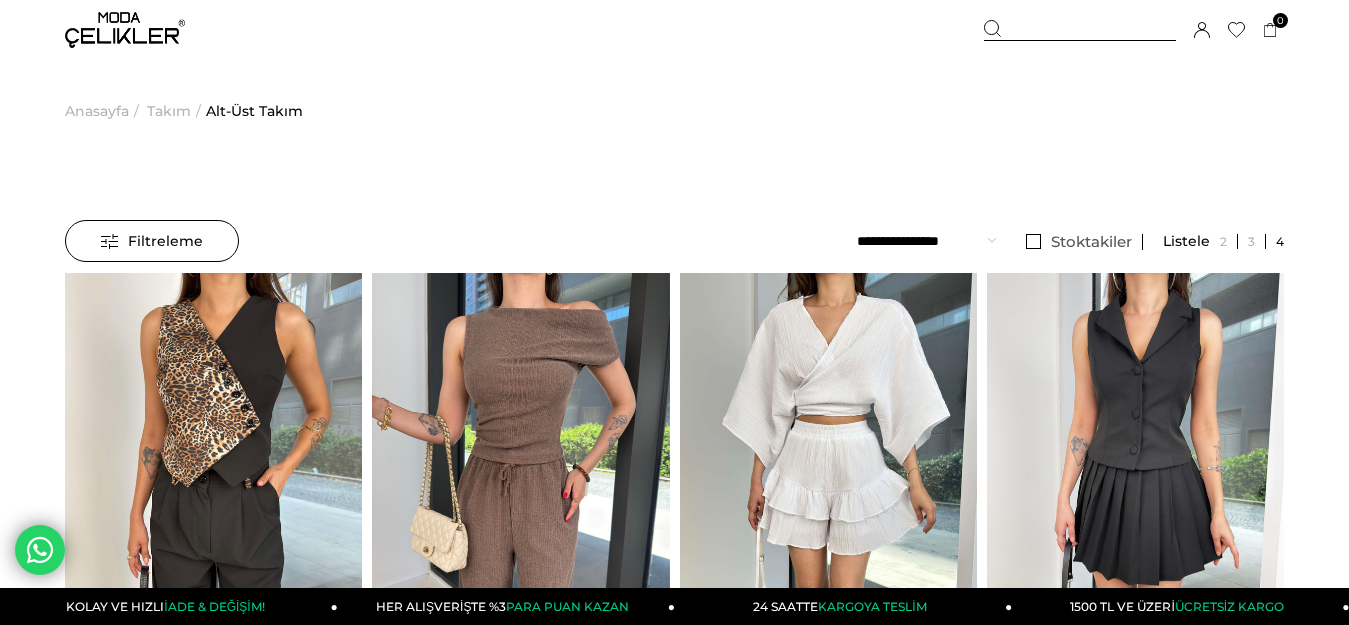 click on "Anasayfa" at bounding box center [97, 111] 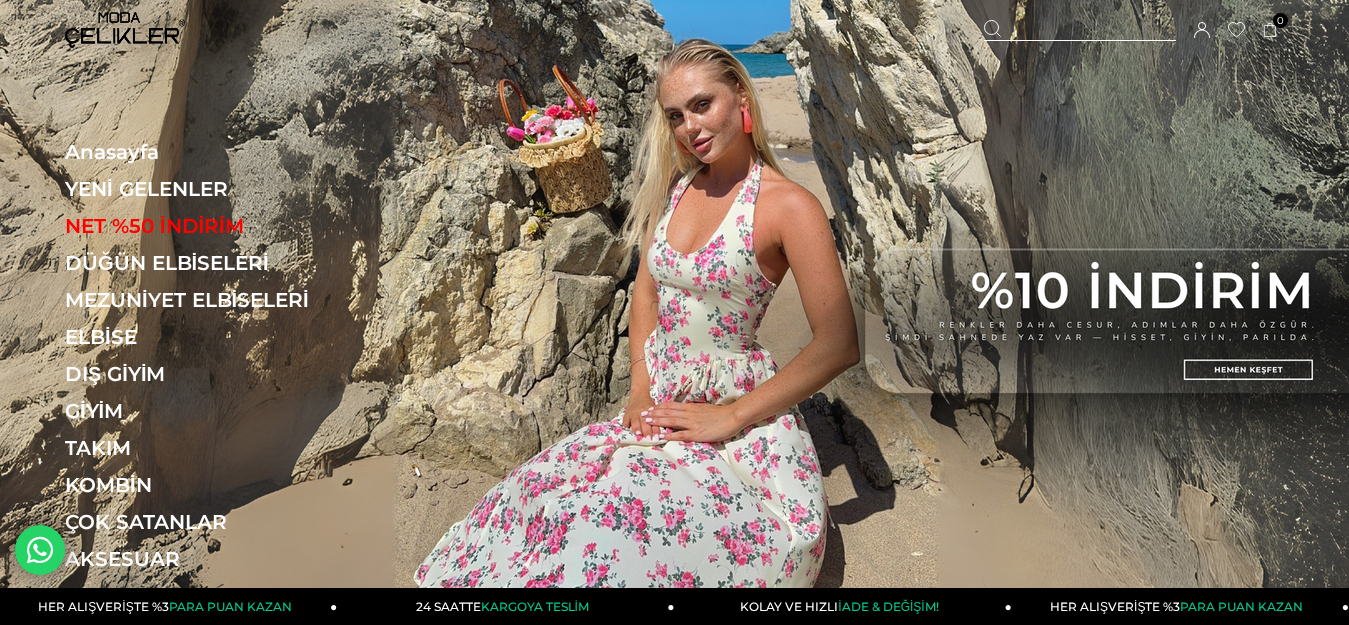 scroll, scrollTop: 0, scrollLeft: 0, axis: both 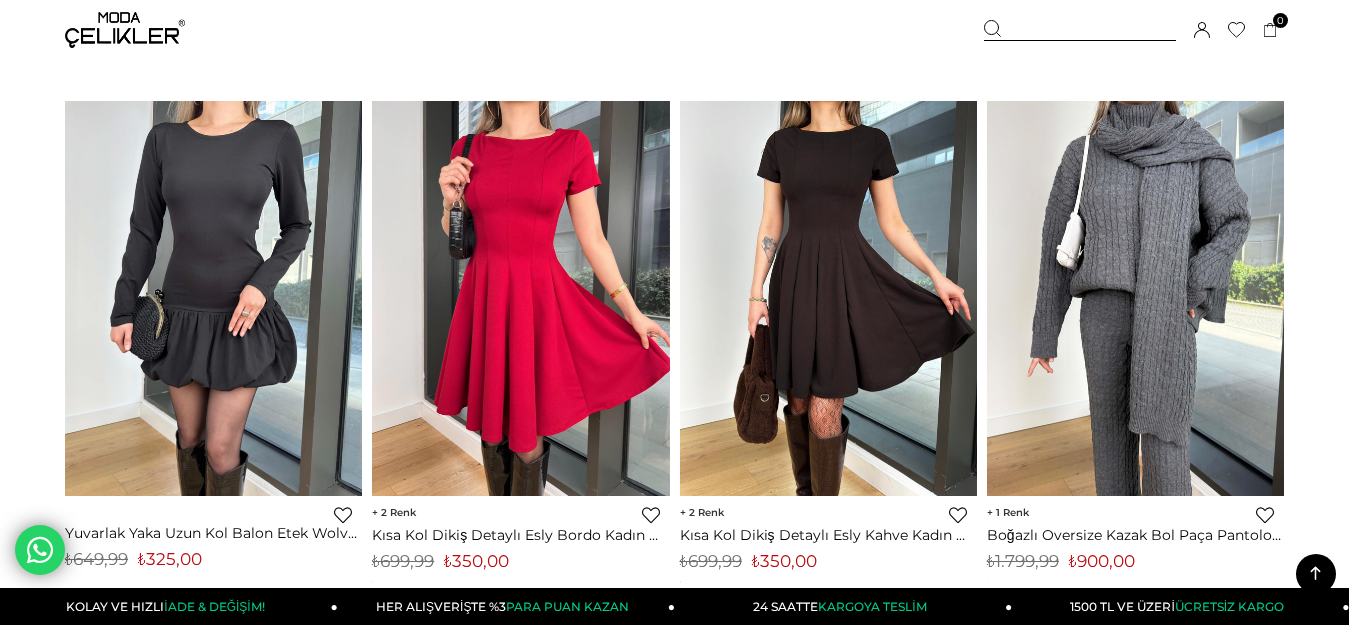 click 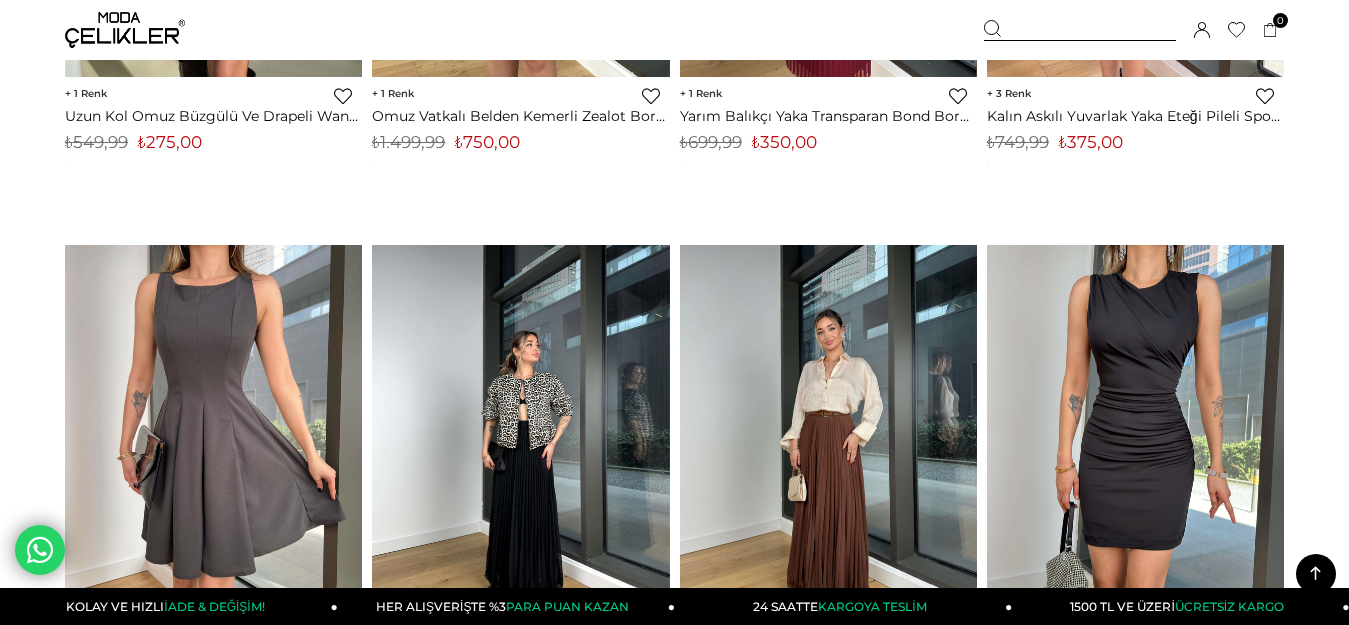 scroll, scrollTop: 0, scrollLeft: 0, axis: both 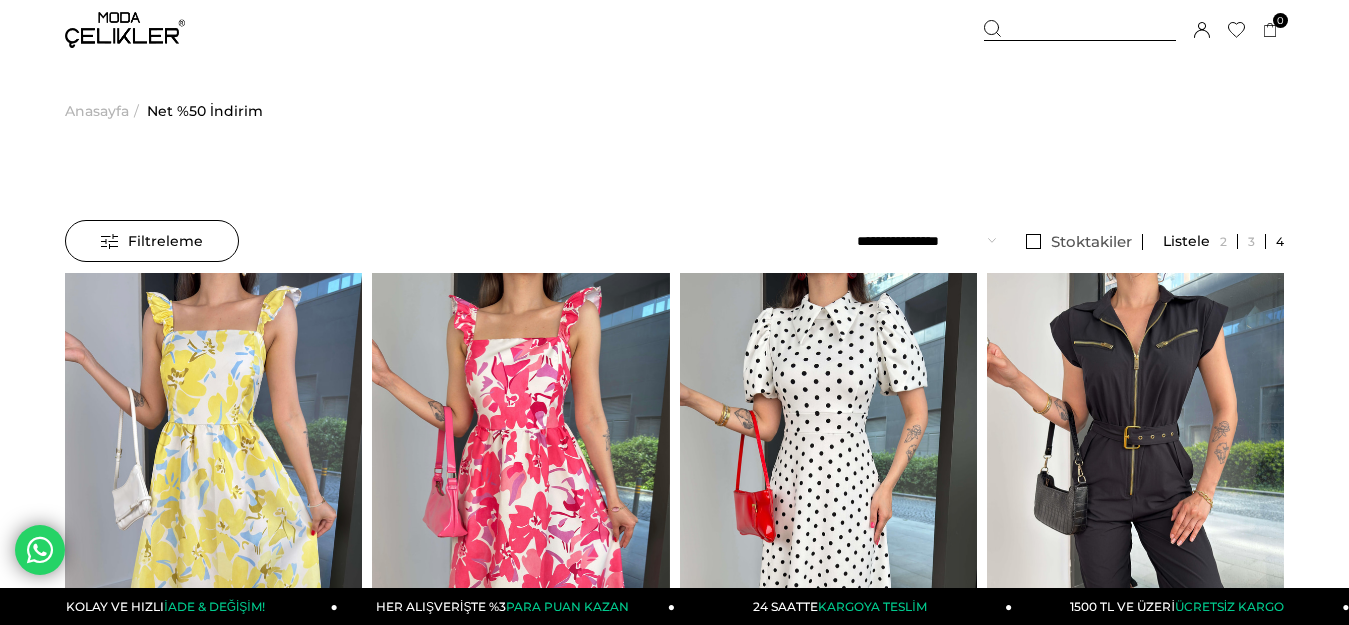 click on "Anasayfa" at bounding box center (97, 111) 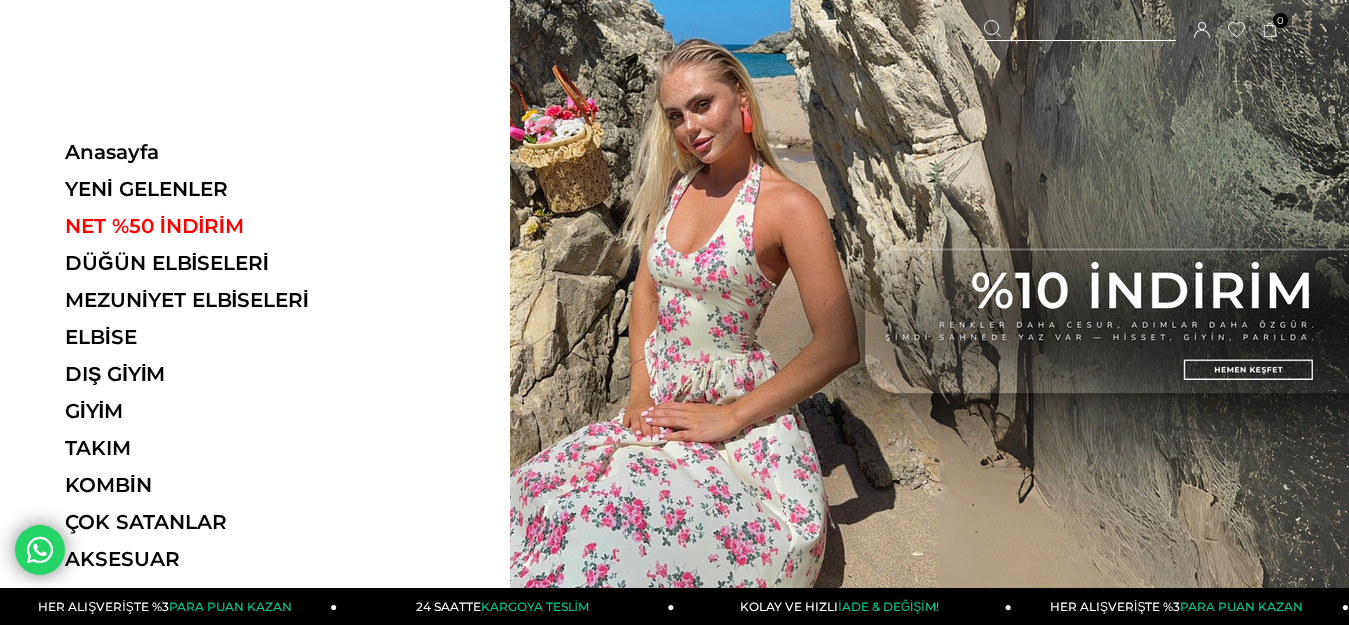 scroll, scrollTop: 0, scrollLeft: 0, axis: both 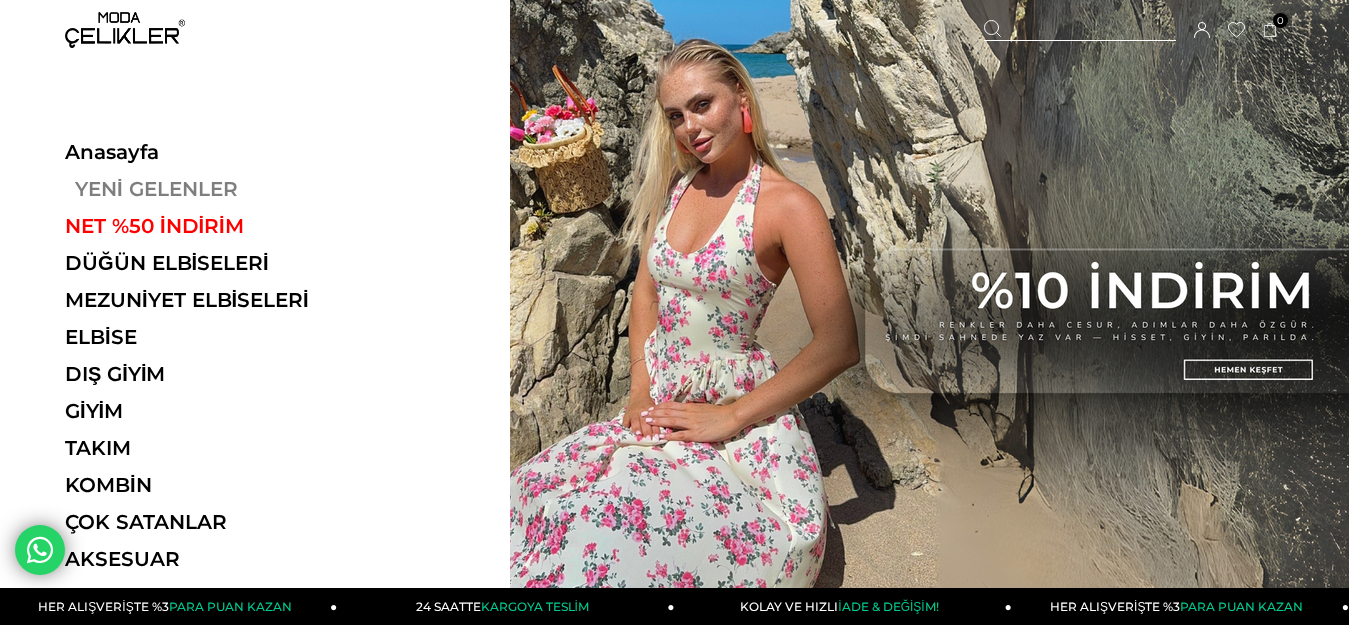 drag, startPoint x: 159, startPoint y: 184, endPoint x: 172, endPoint y: 189, distance: 13.928389 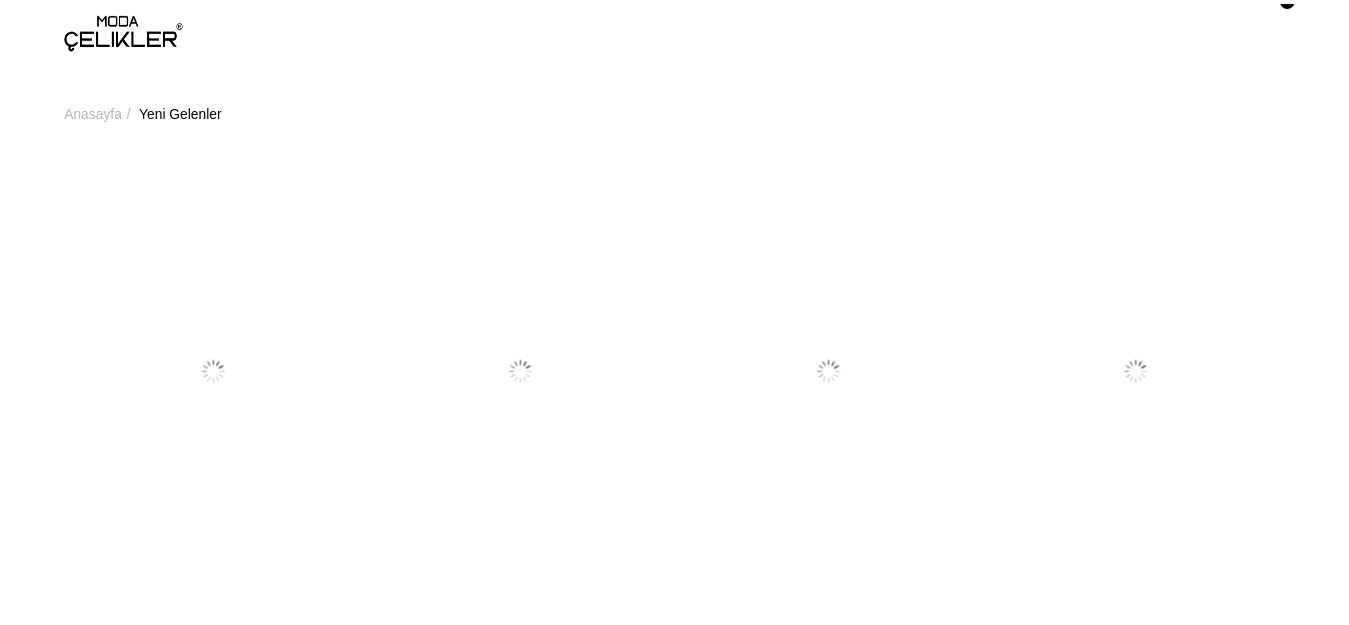 scroll, scrollTop: 0, scrollLeft: 0, axis: both 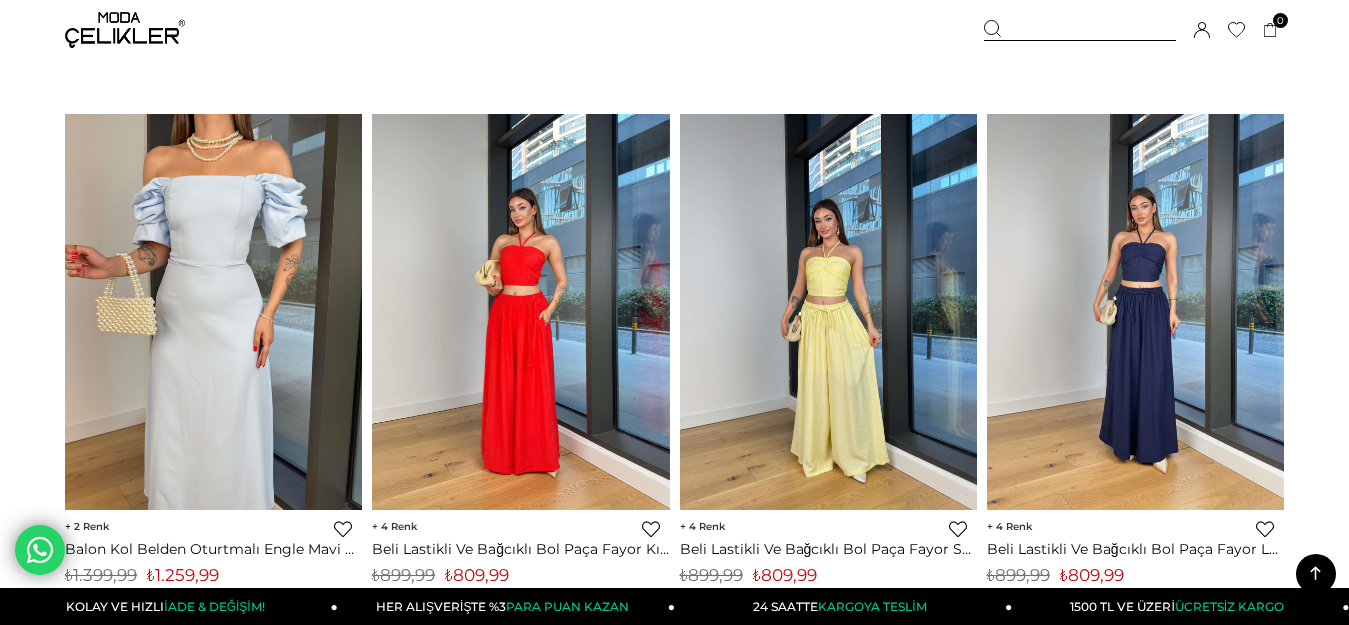 click at bounding box center (828, 312) 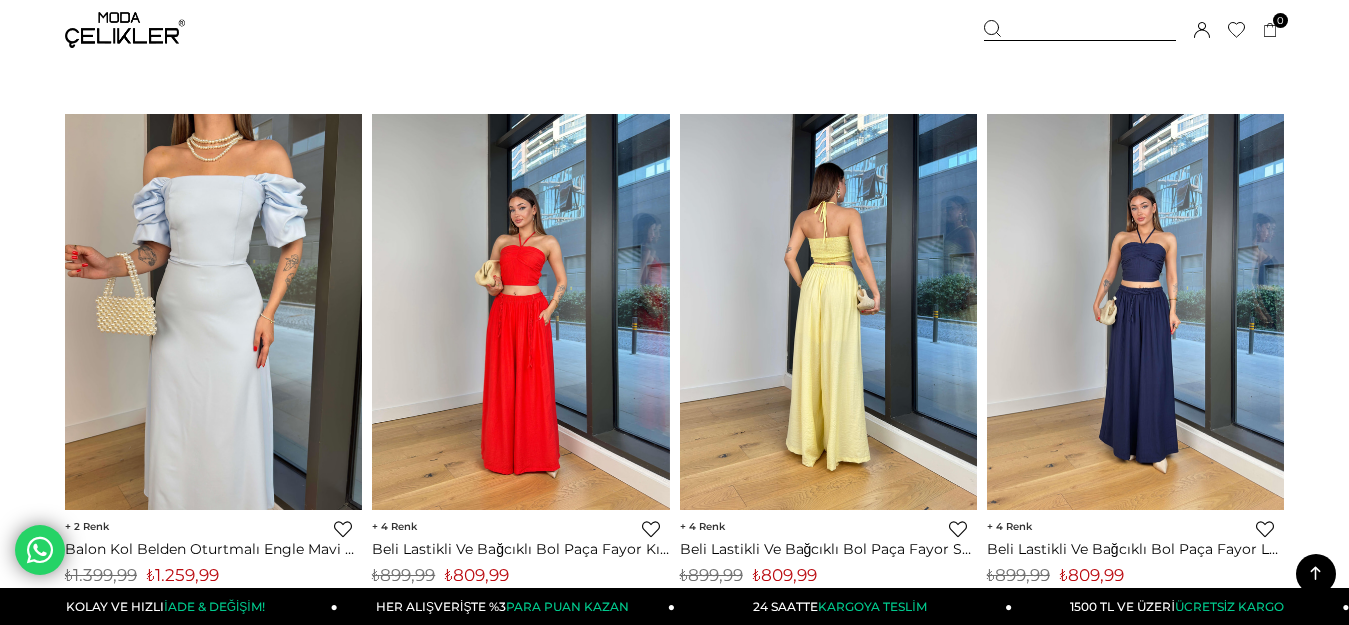 scroll, scrollTop: 4100, scrollLeft: 0, axis: vertical 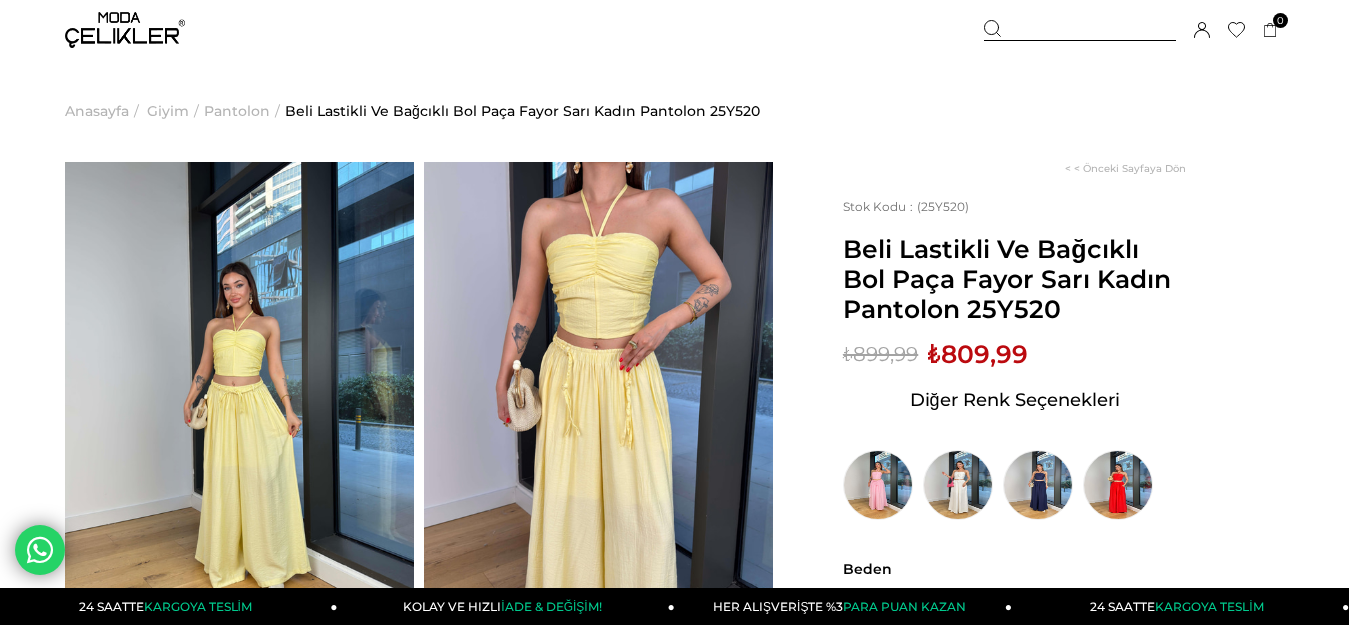 click at bounding box center (239, 394) 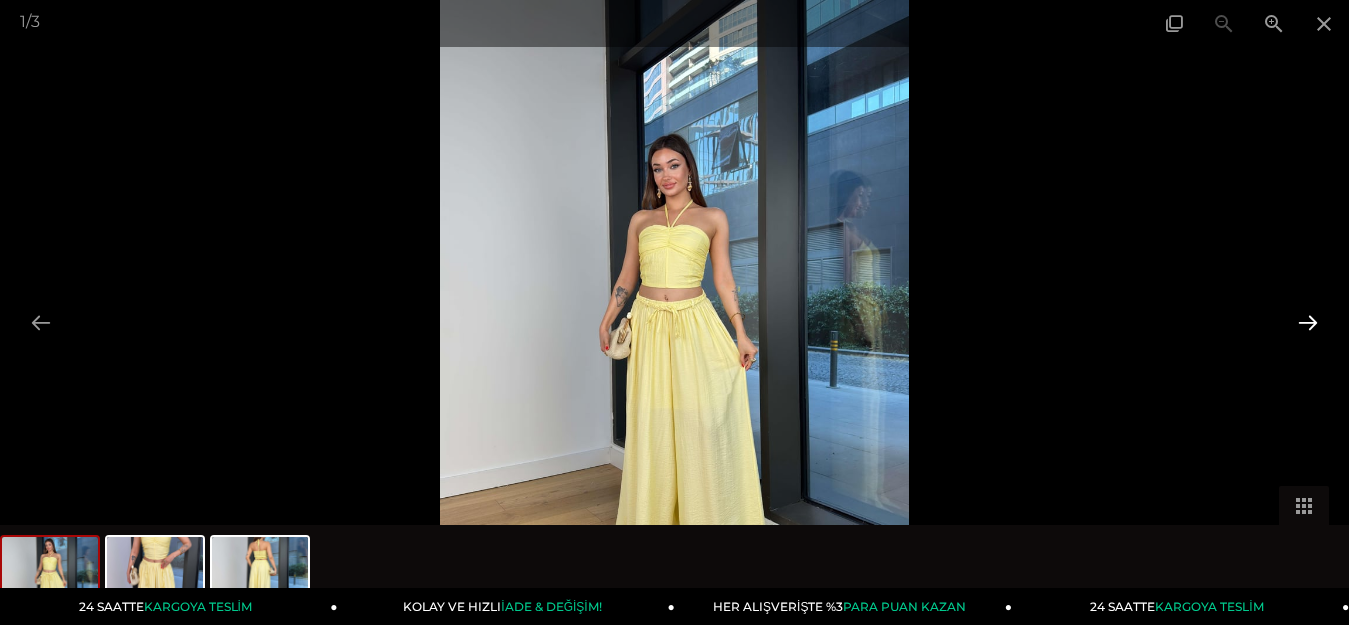 click at bounding box center (1308, 322) 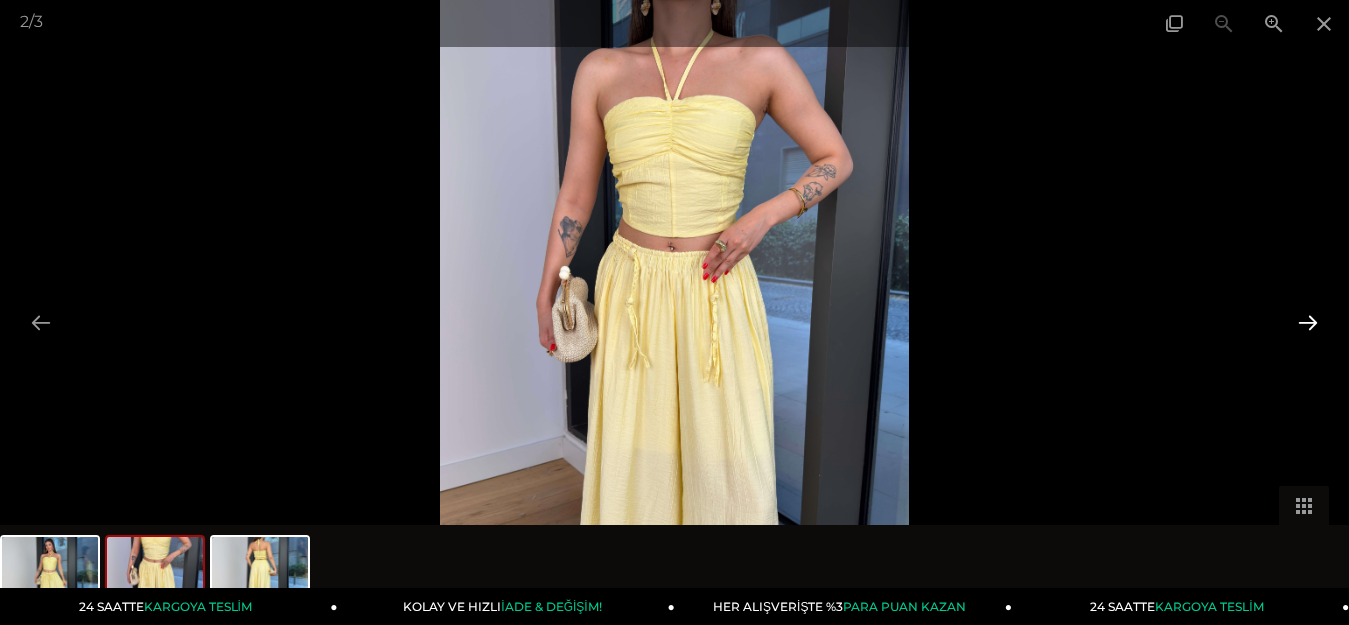 click at bounding box center (1308, 322) 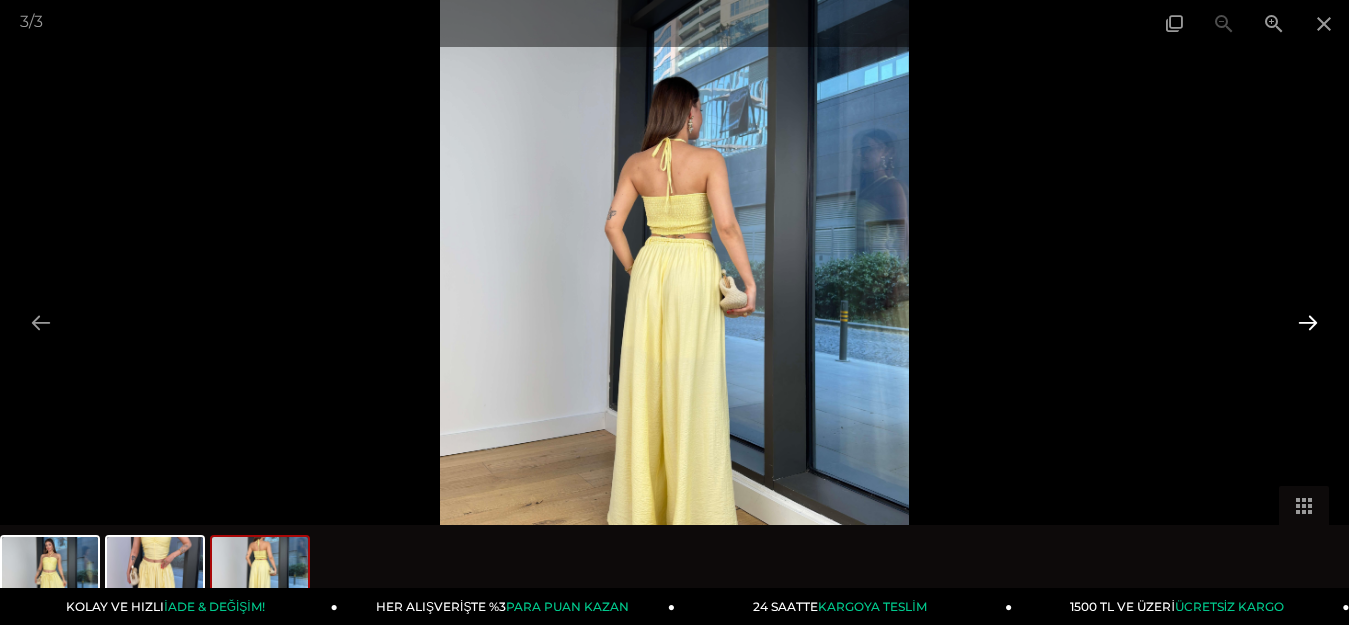 click at bounding box center (1308, 322) 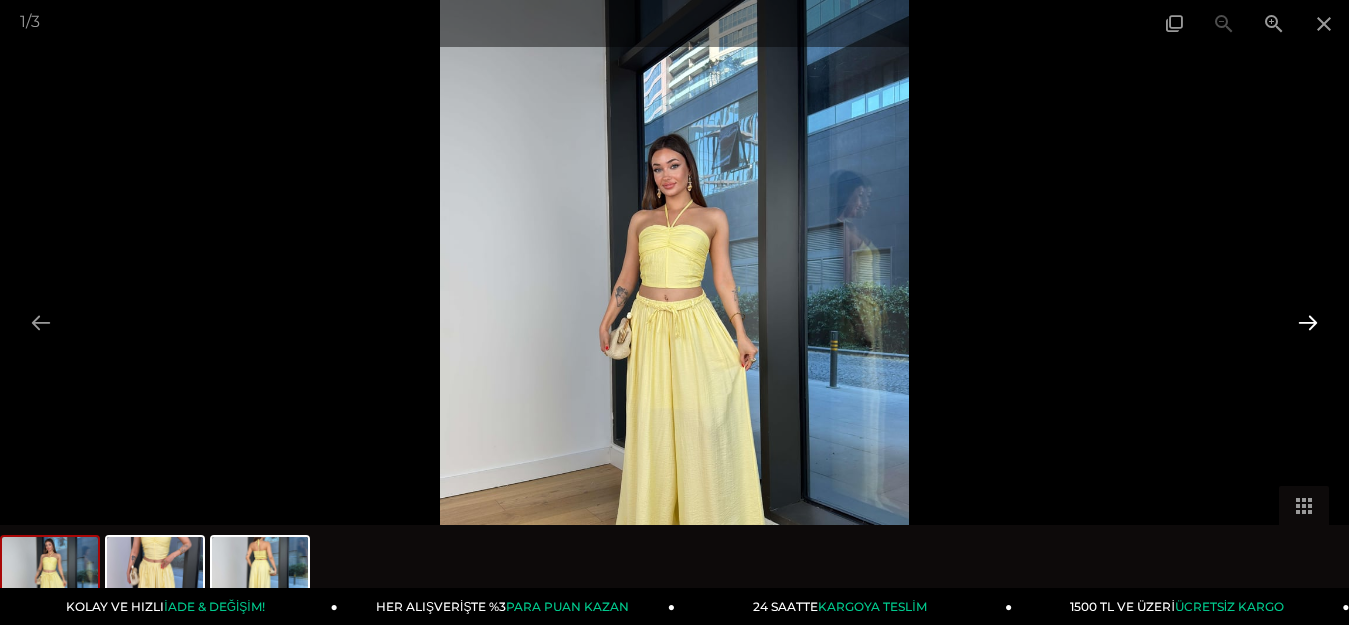 click at bounding box center [1308, 322] 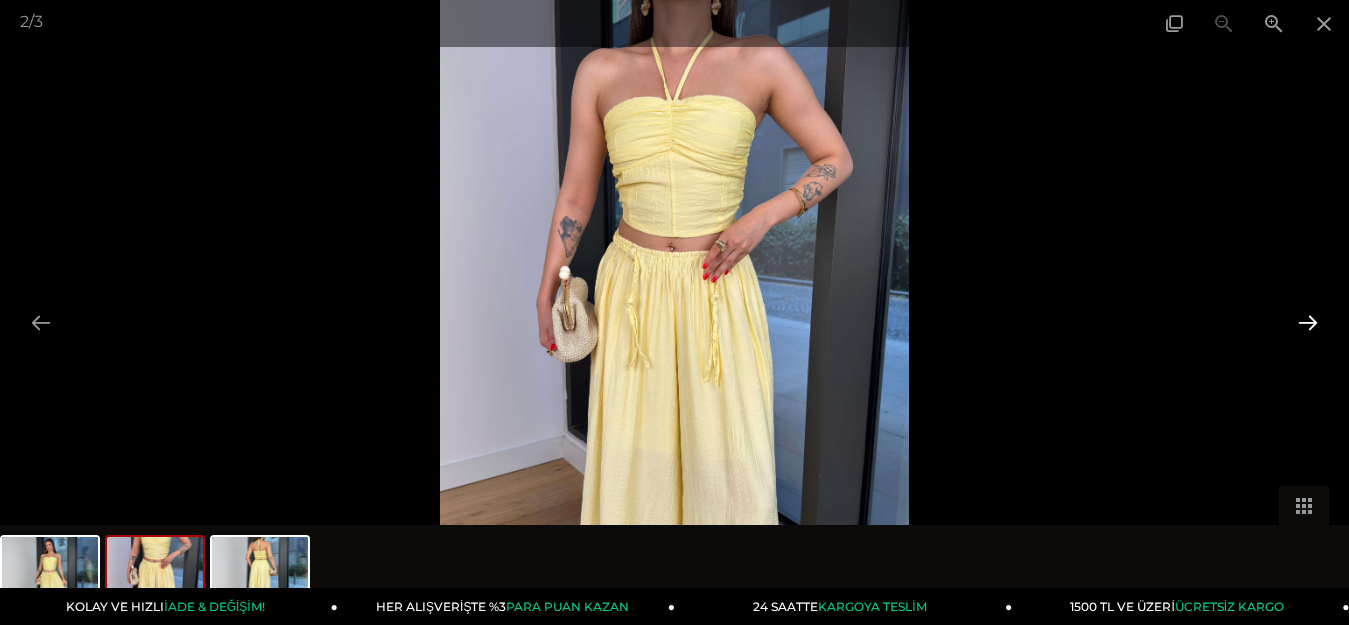 click at bounding box center [1308, 322] 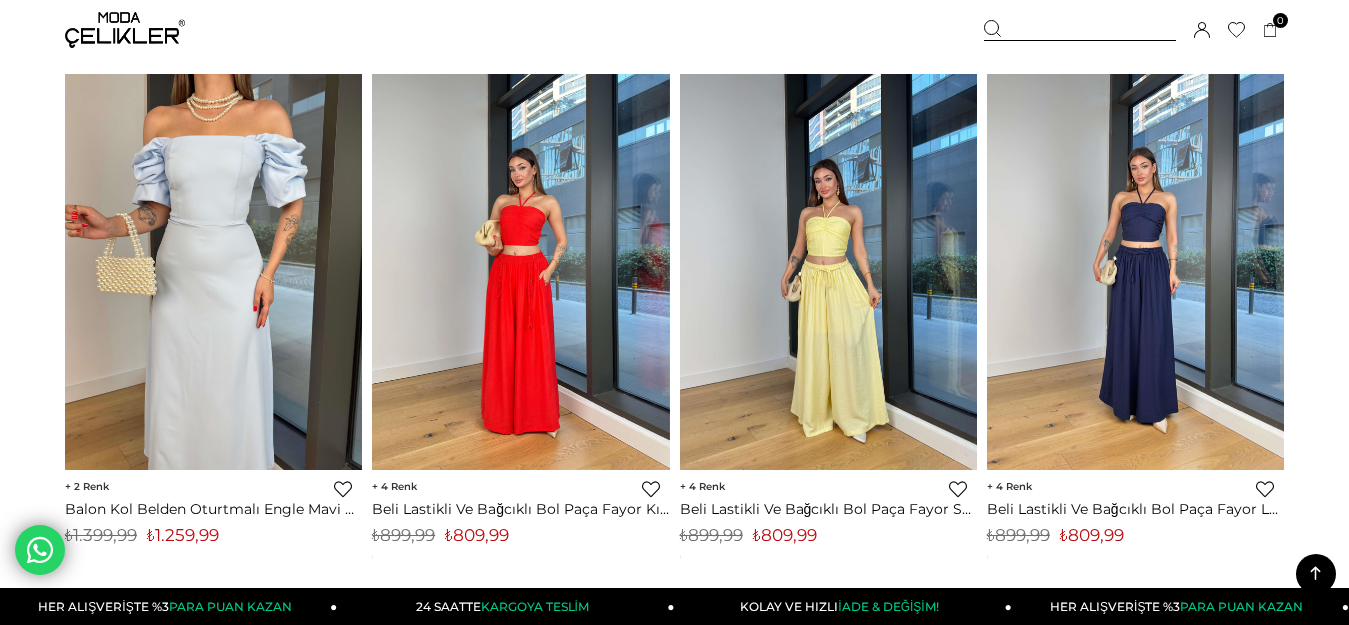 scroll, scrollTop: 4017, scrollLeft: 0, axis: vertical 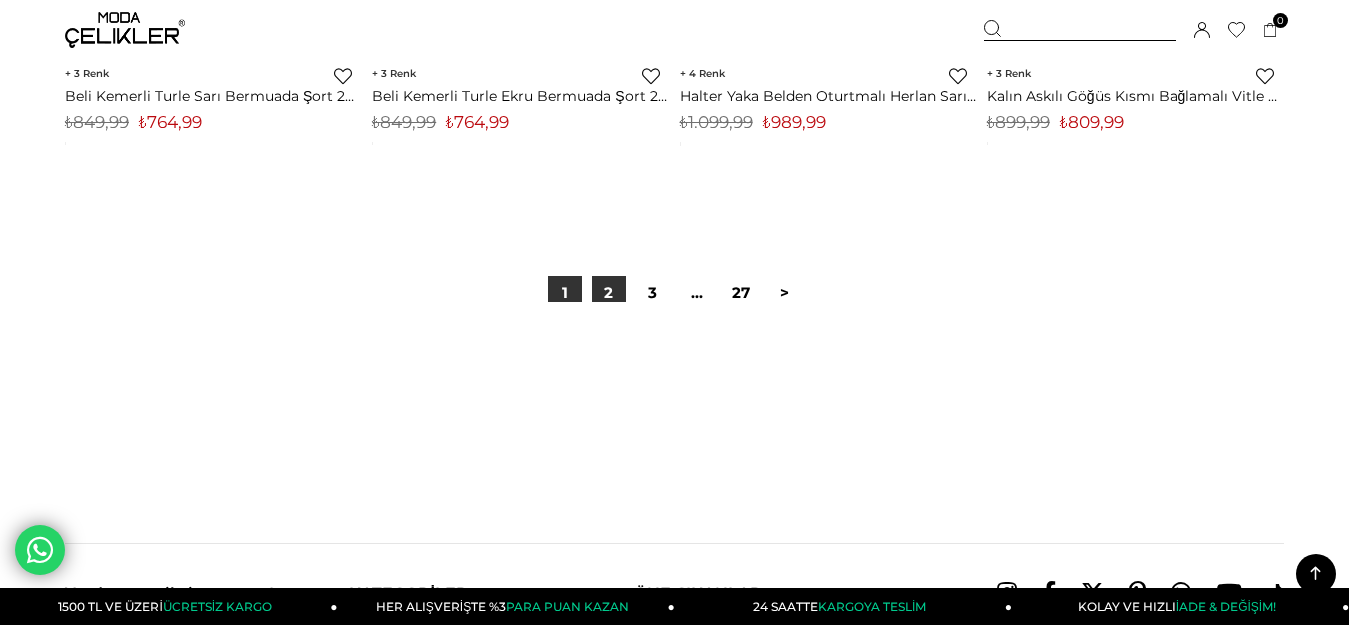click on "2" at bounding box center [609, 293] 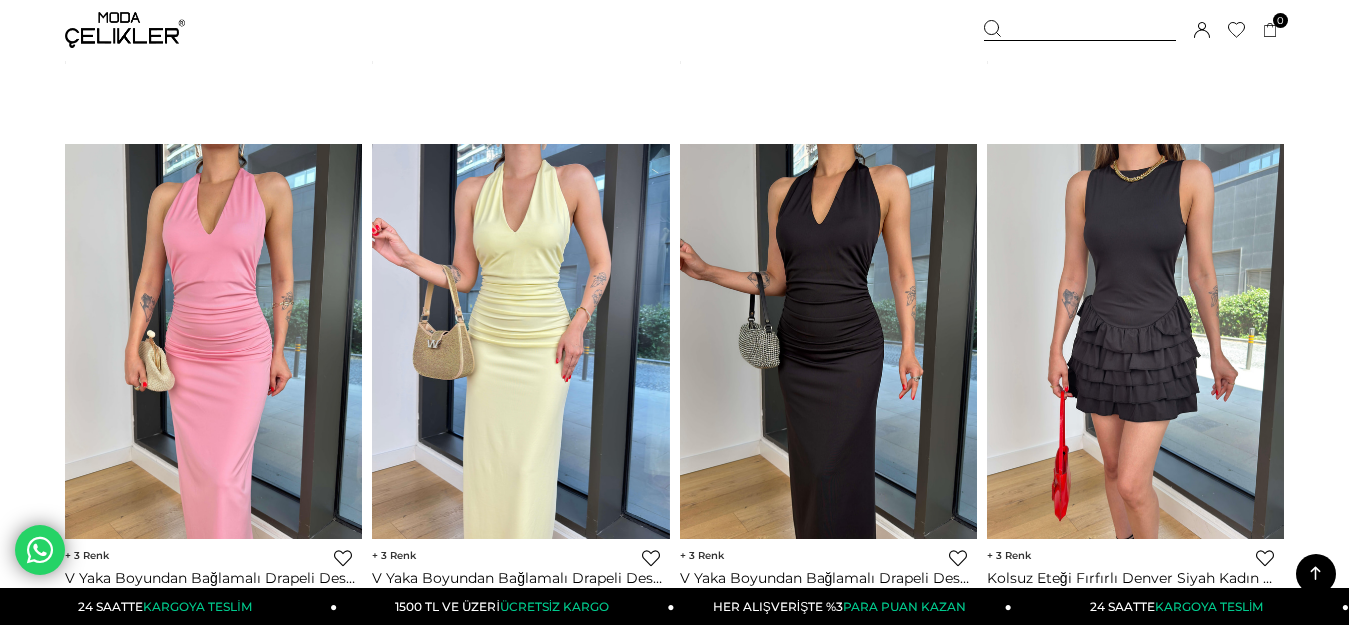 scroll, scrollTop: 10855, scrollLeft: 0, axis: vertical 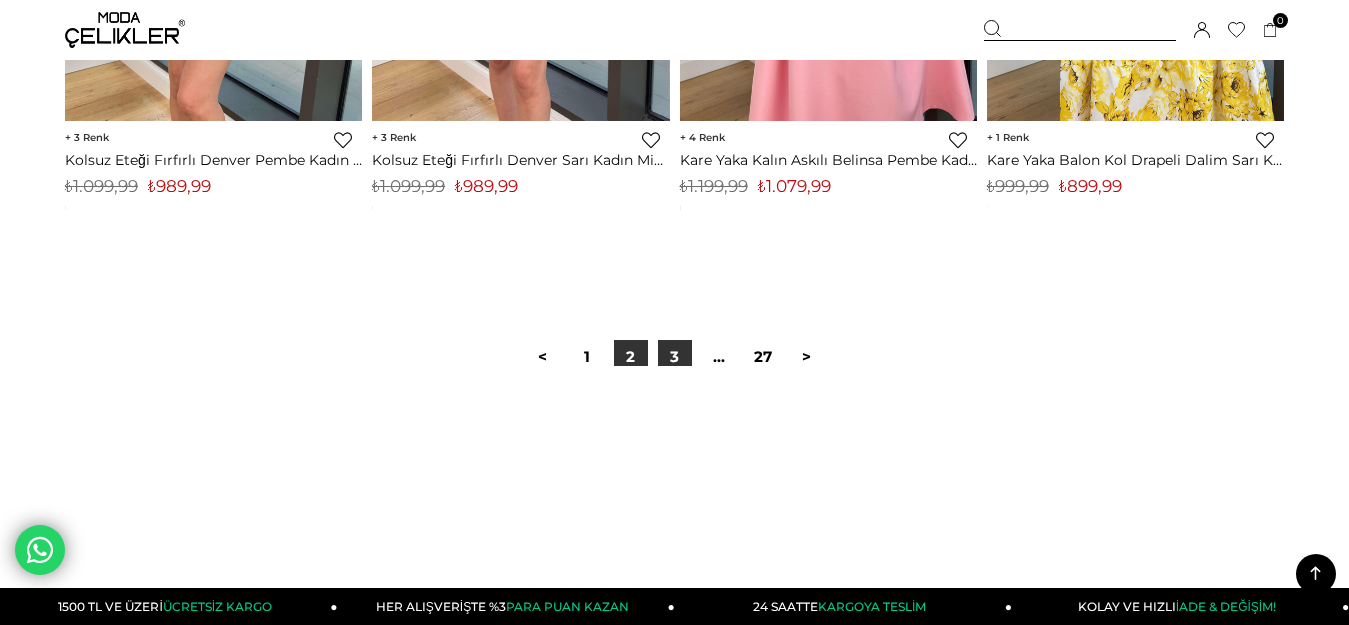 click on "3" at bounding box center [675, 357] 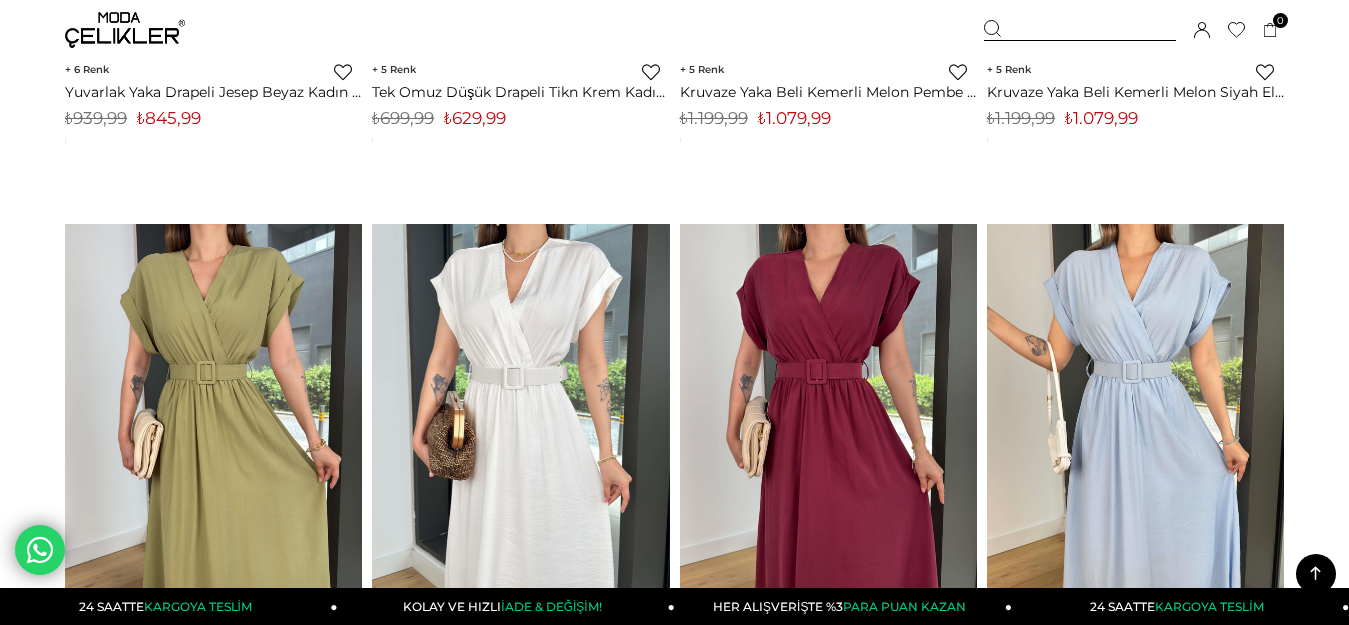 scroll, scrollTop: 4522, scrollLeft: 0, axis: vertical 